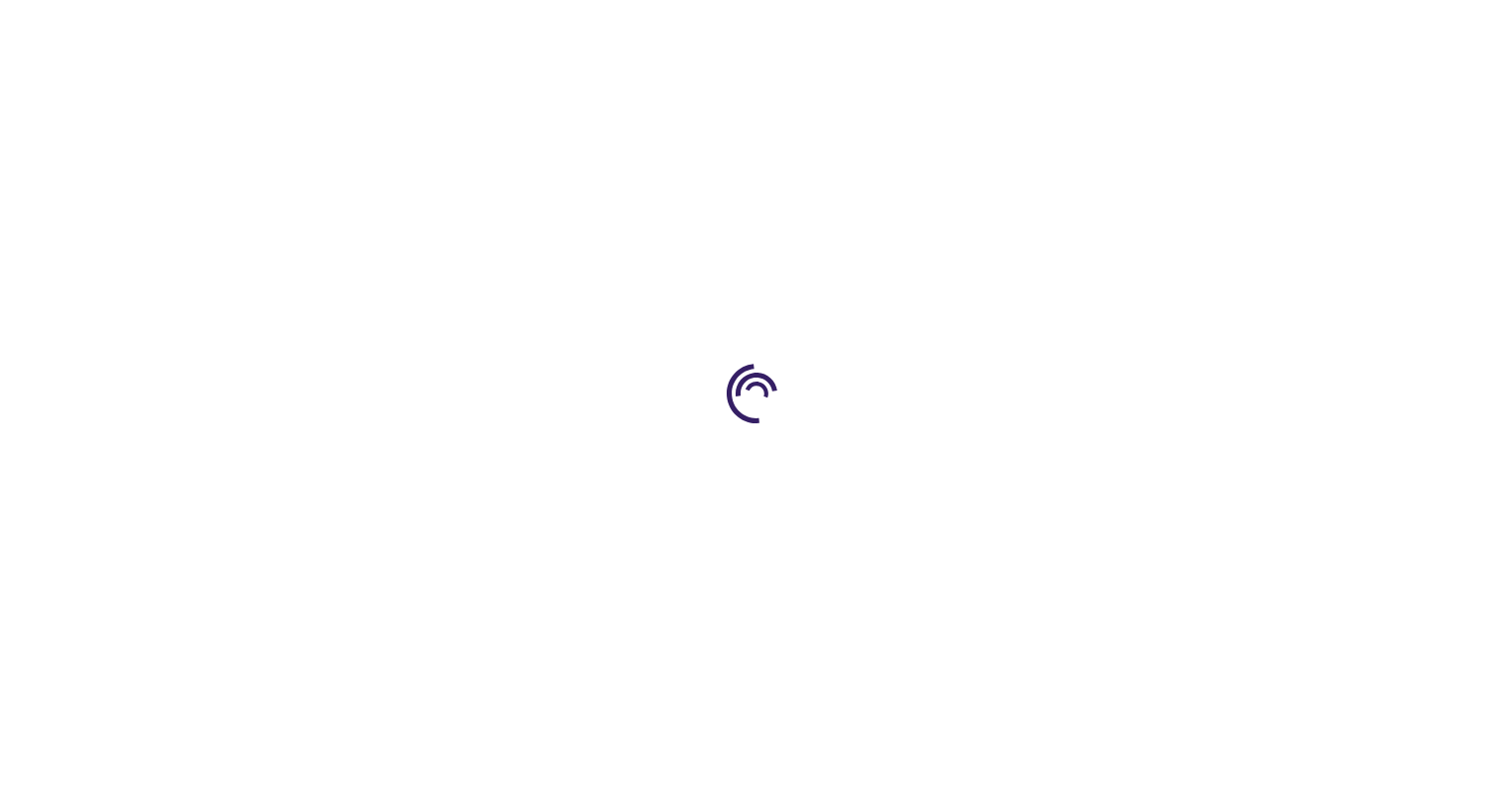 scroll, scrollTop: 0, scrollLeft: 0, axis: both 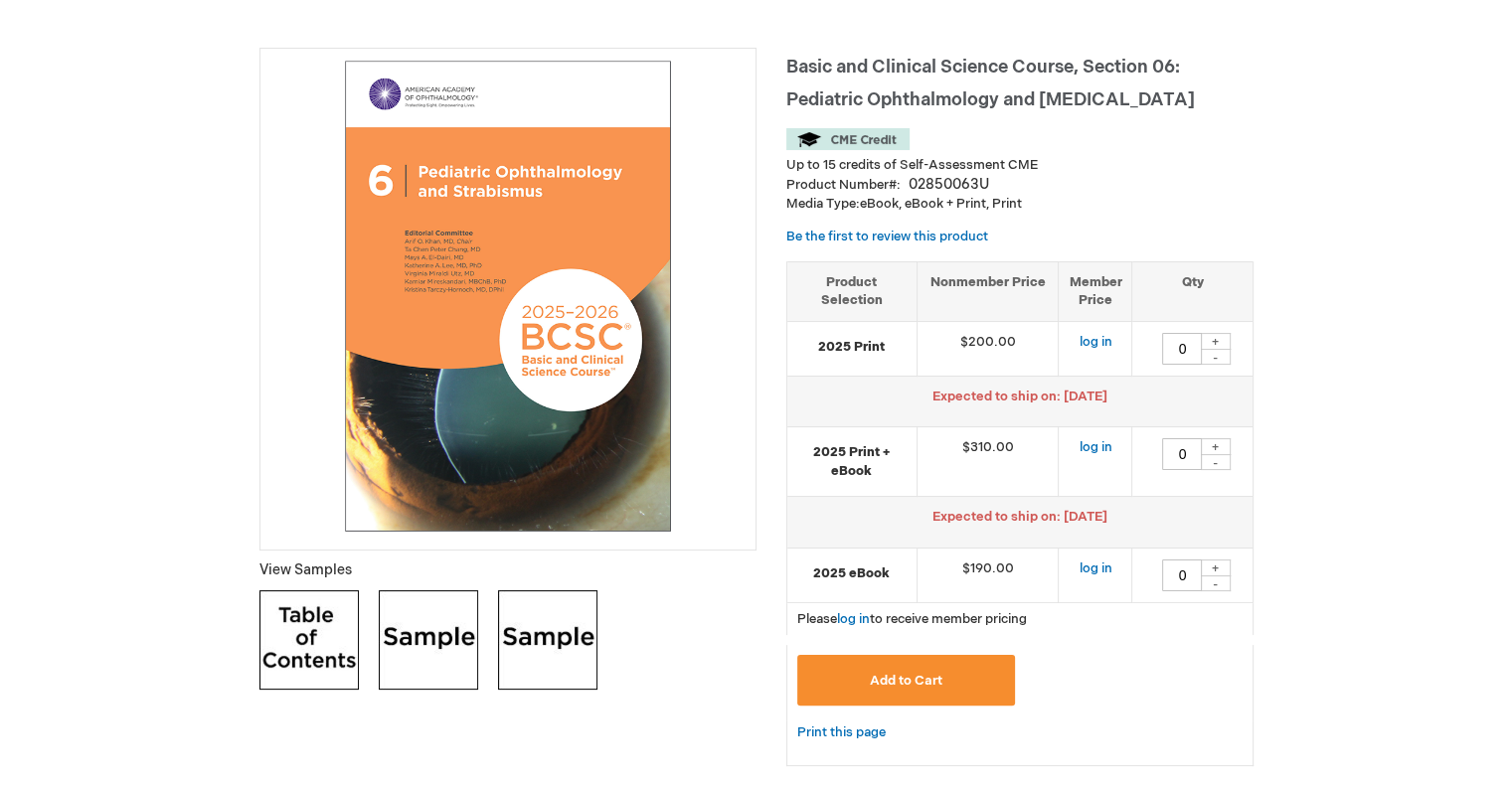 click on "+" at bounding box center (1216, 341) 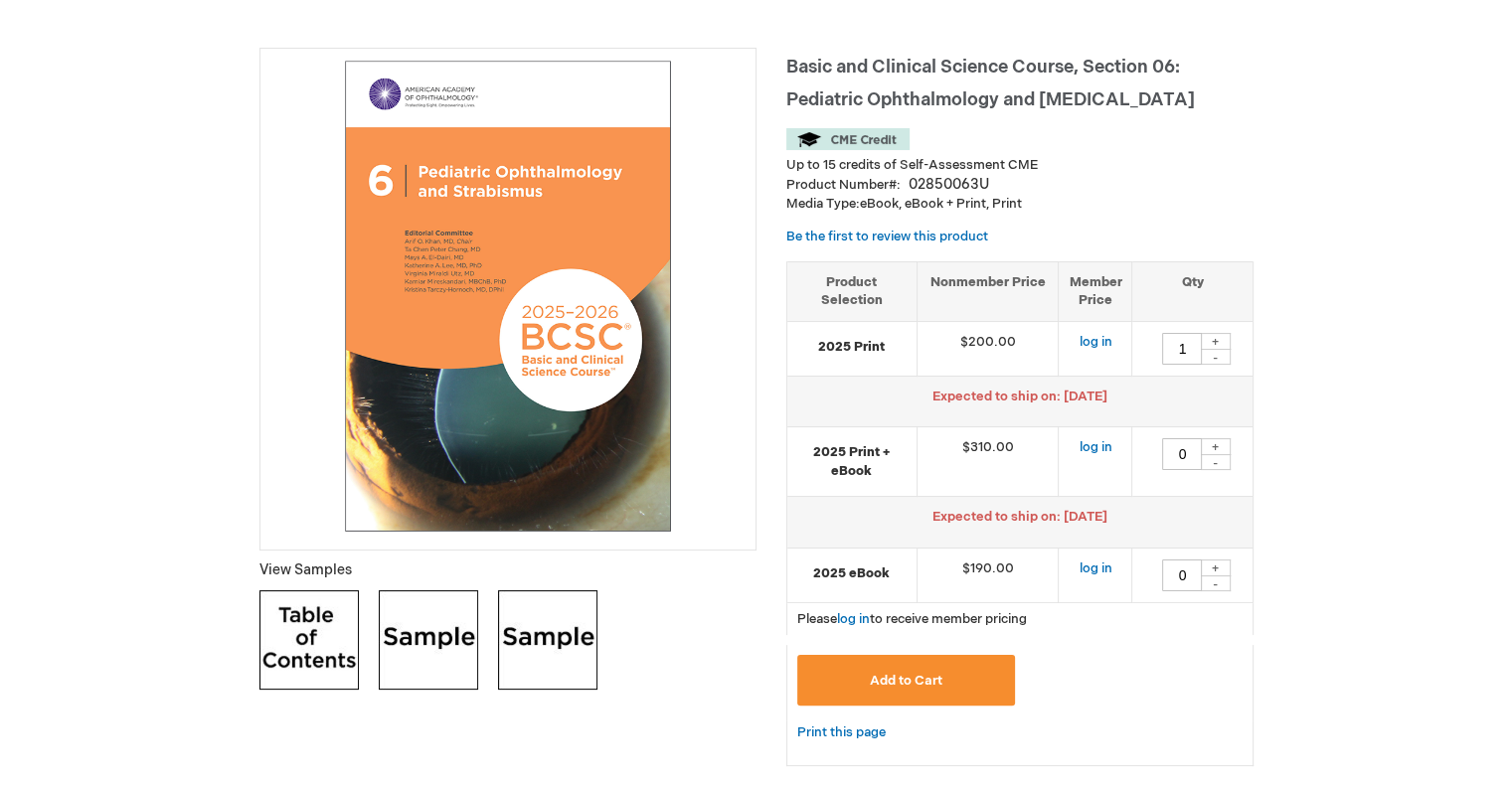 click on "Add to Cart" at bounding box center (907, 680) 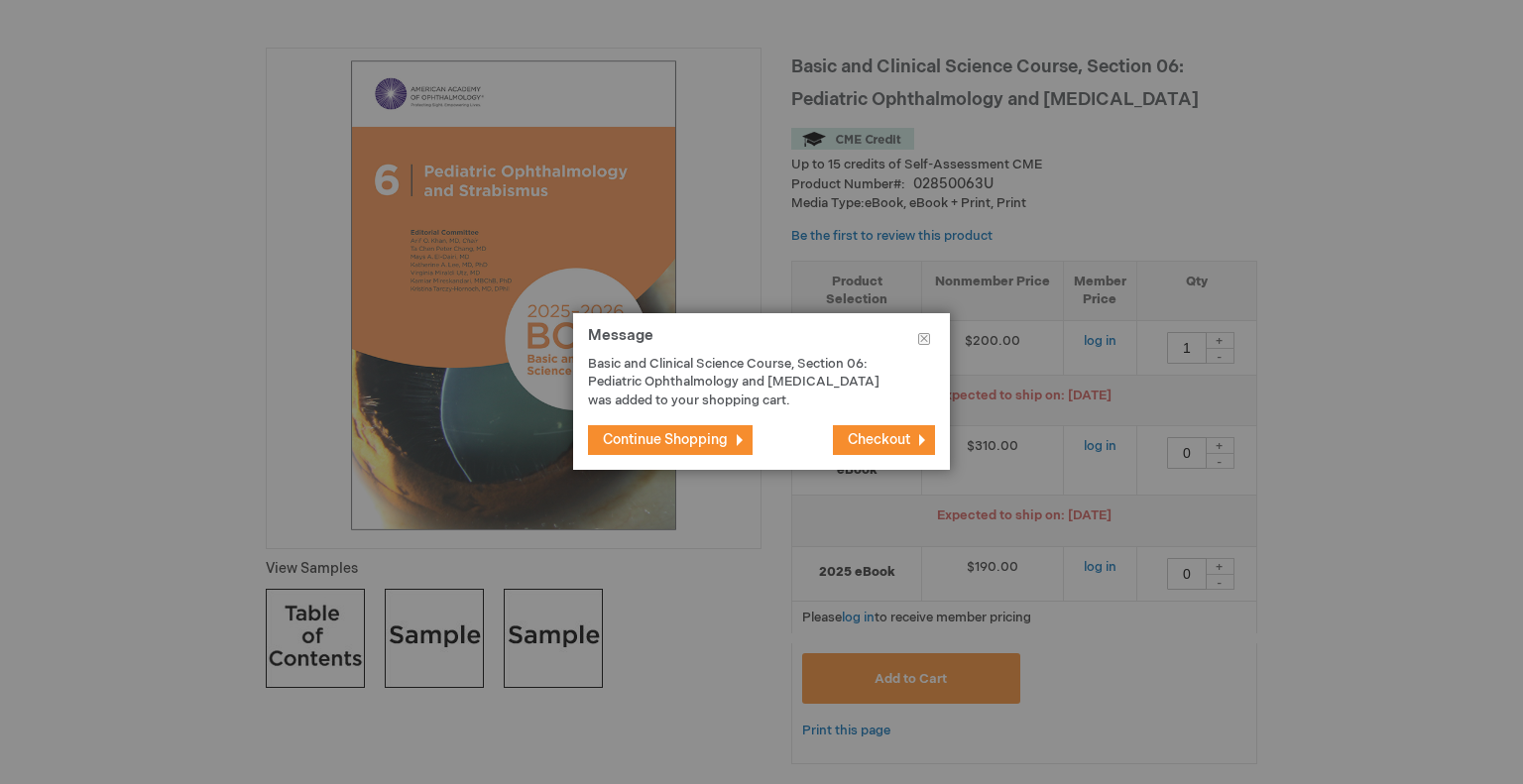 click on "Checkout" at bounding box center [883, 440] 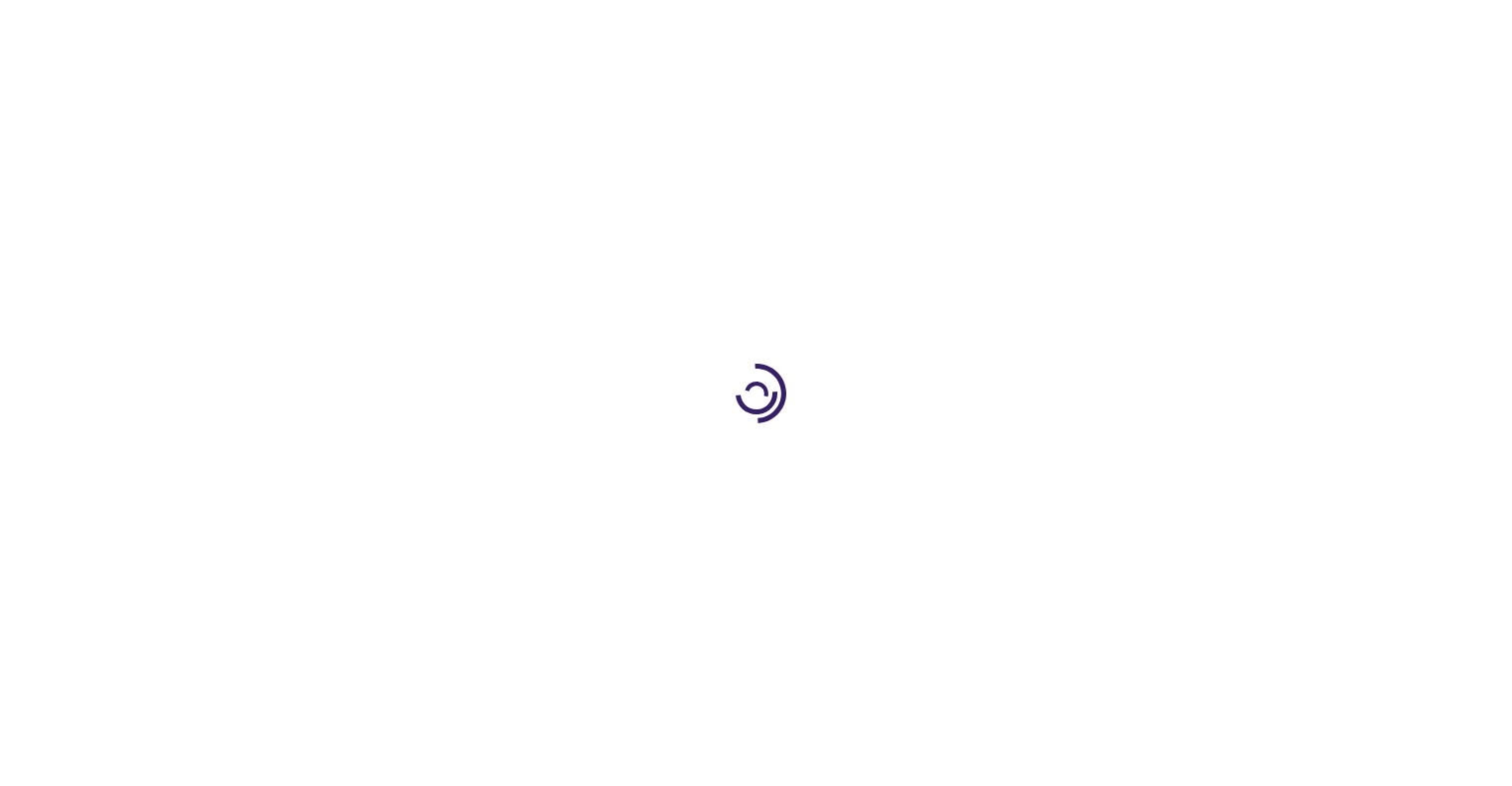 scroll, scrollTop: 0, scrollLeft: 0, axis: both 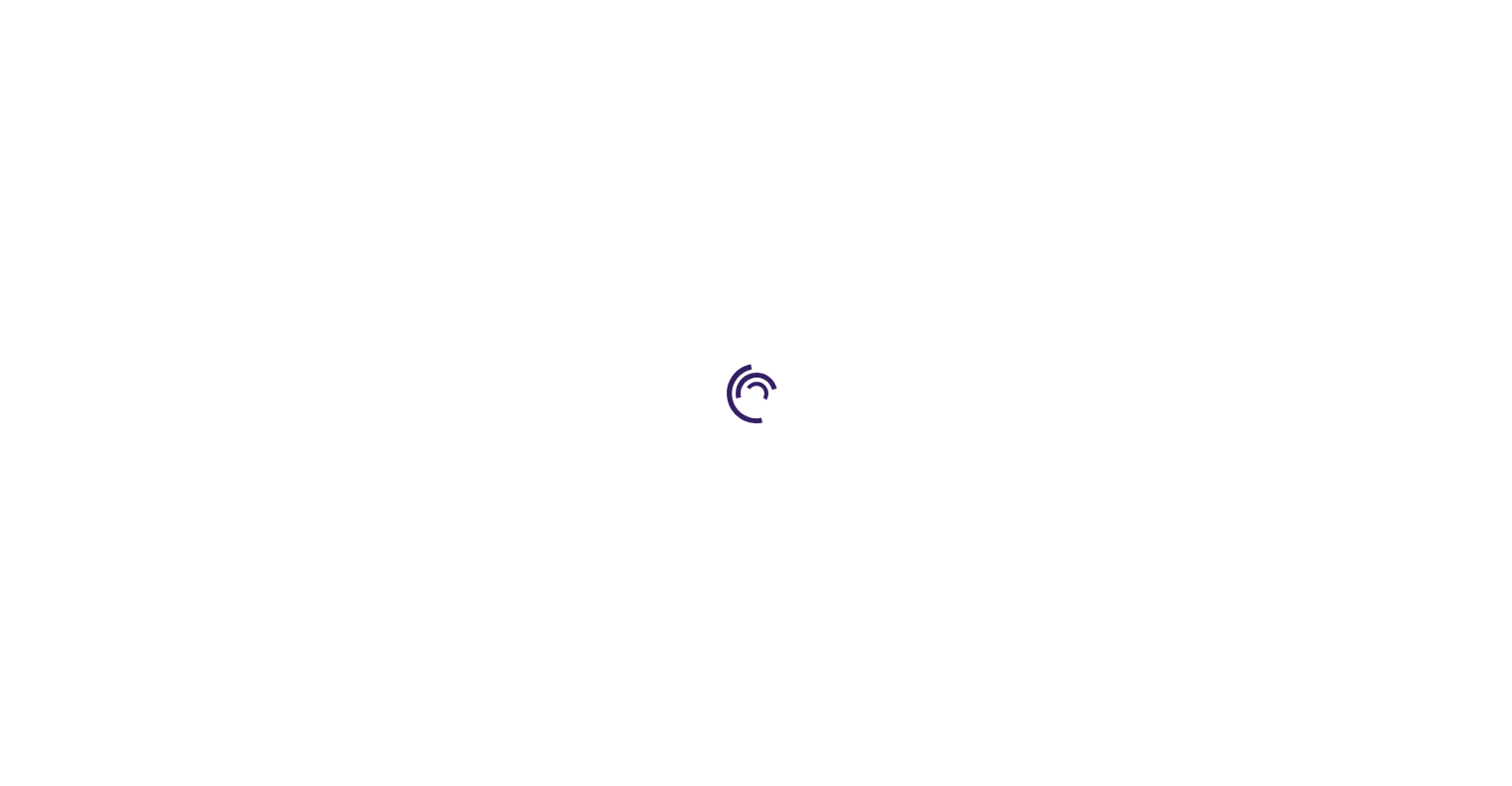 select on "US" 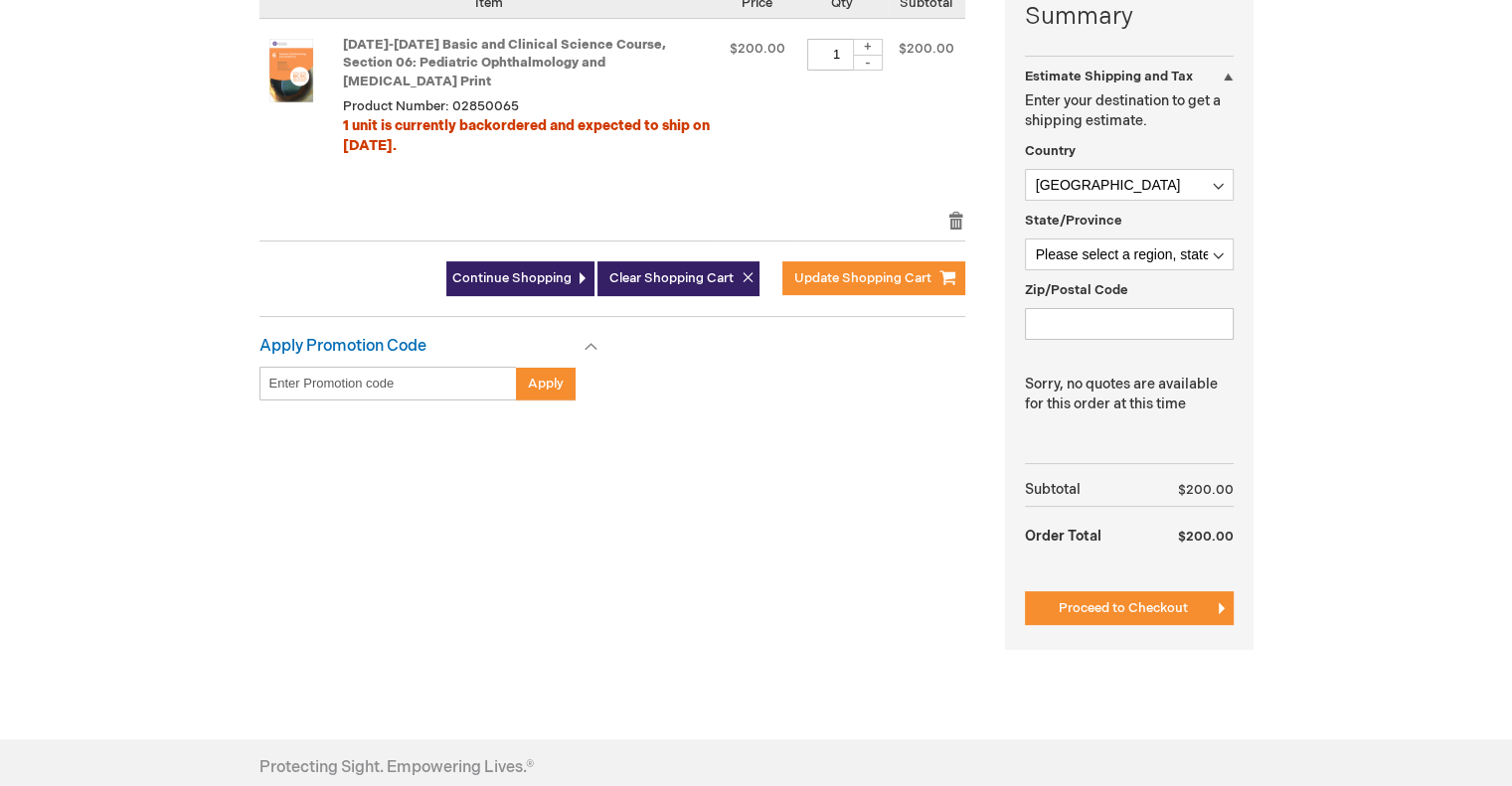 scroll, scrollTop: 521, scrollLeft: 0, axis: vertical 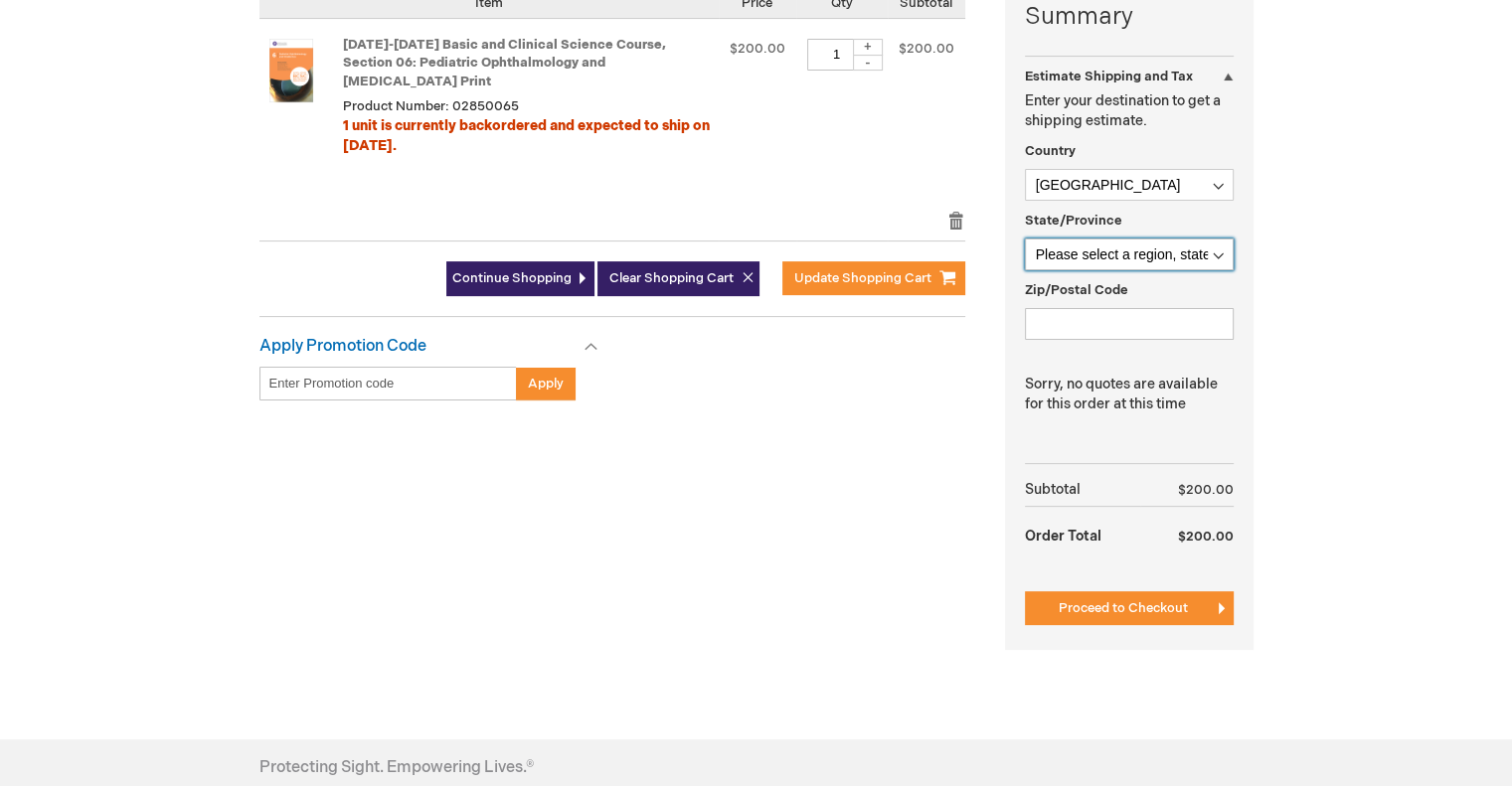 click on "Please select a region, state or province. Alabama Alaska American Samoa Arizona Arkansas Armed Forces Africa Armed Forces Americas Armed Forces Canada Armed Forces Europe Armed Forces Middle East Armed Forces Pacific California Colorado Connecticut Delaware District of Columbia Federated States Of Micronesia Florida Georgia Guam Hawaii Idaho Illinois Indiana Iowa Kansas Kentucky Louisiana Maine Marshall Islands Maryland Massachusetts Michigan Minnesota Mississippi Missouri Montana Nebraska Nevada New Hampshire New Jersey New Mexico New York North Carolina North Dakota Northern Mariana Islands Ohio Oklahoma Oregon Palau Pennsylvania Puerto Rico Rhode Island South Carolina South Dakota Tennessee Texas Utah Vermont Virgin Islands Virginia Washington West Virginia Wisconsin Wyoming" at bounding box center [1129, 254] 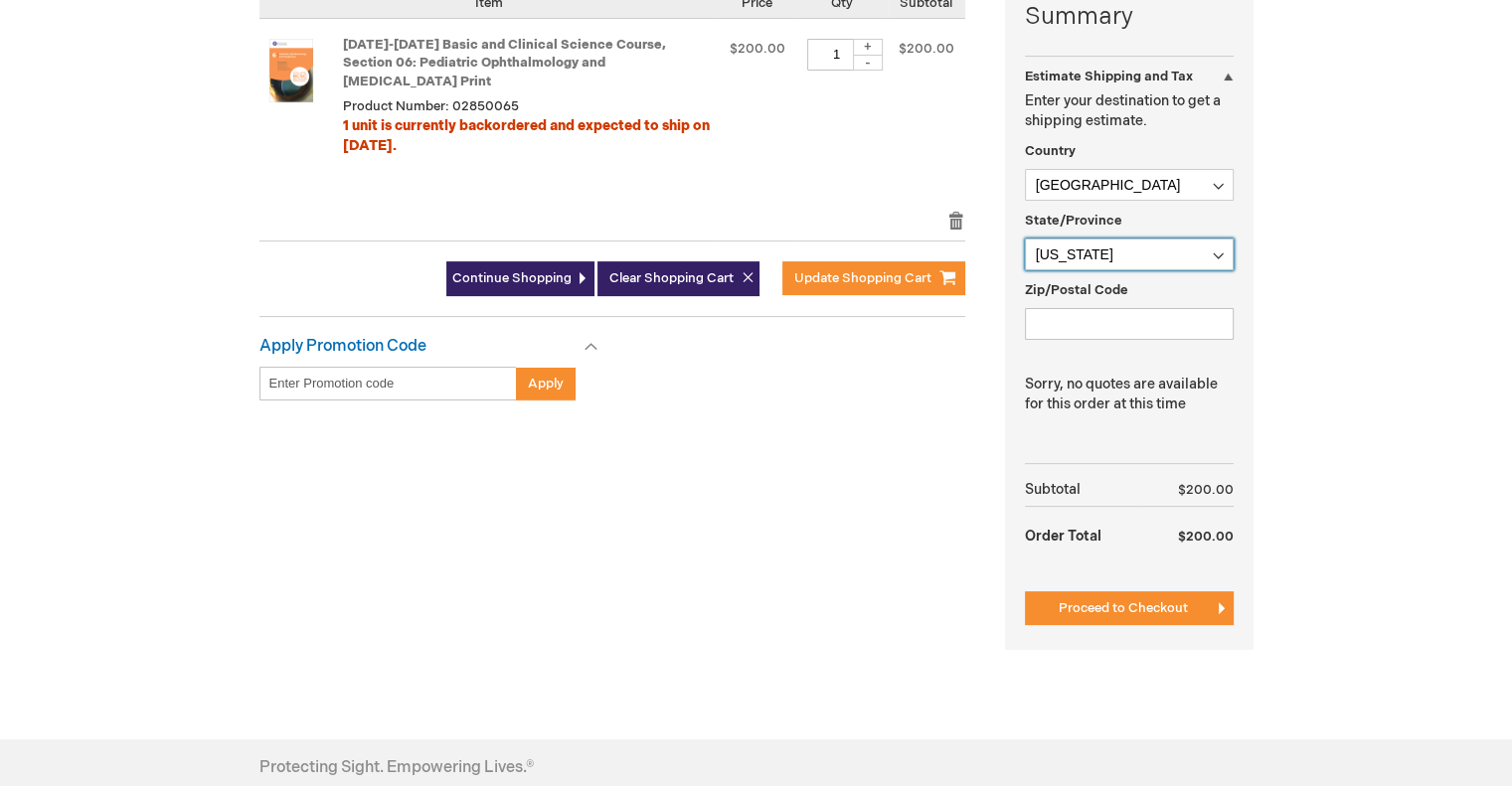 click on "Please select a region, state or province. Alabama Alaska American Samoa Arizona Arkansas Armed Forces Africa Armed Forces Americas Armed Forces Canada Armed Forces Europe Armed Forces Middle East Armed Forces Pacific California Colorado Connecticut Delaware District of Columbia Federated States Of Micronesia Florida Georgia Guam Hawaii Idaho Illinois Indiana Iowa Kansas Kentucky Louisiana Maine Marshall Islands Maryland Massachusetts Michigan Minnesota Mississippi Missouri Montana Nebraska Nevada New Hampshire New Jersey New Mexico New York North Carolina North Dakota Northern Mariana Islands Ohio Oklahoma Oregon Palau Pennsylvania Puerto Rico Rhode Island South Carolina South Dakota Tennessee Texas Utah Vermont Virgin Islands Virginia Washington West Virginia Wisconsin Wyoming" at bounding box center [1129, 254] 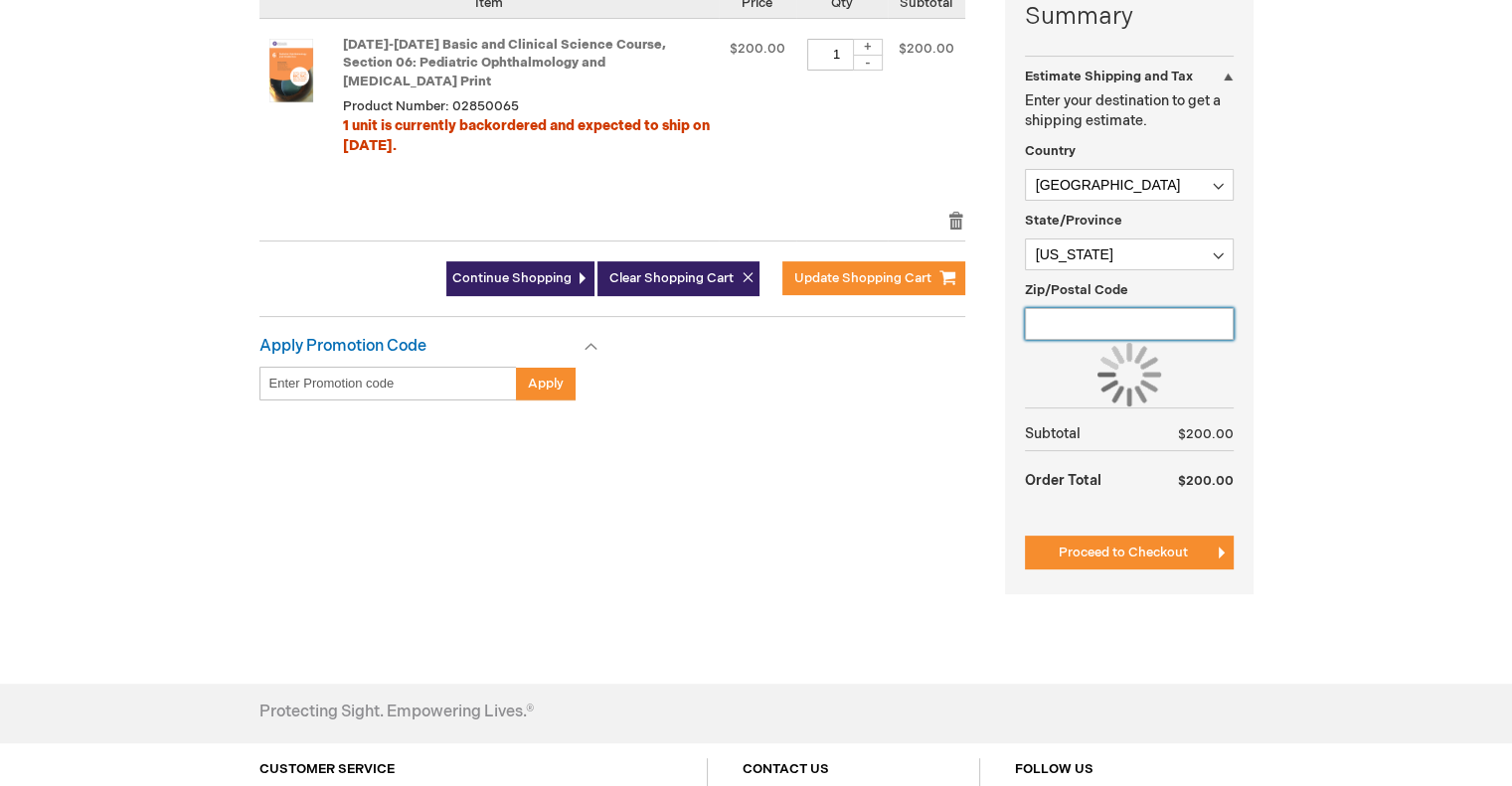 click on "Zip/Postal Code" at bounding box center (1129, 324) 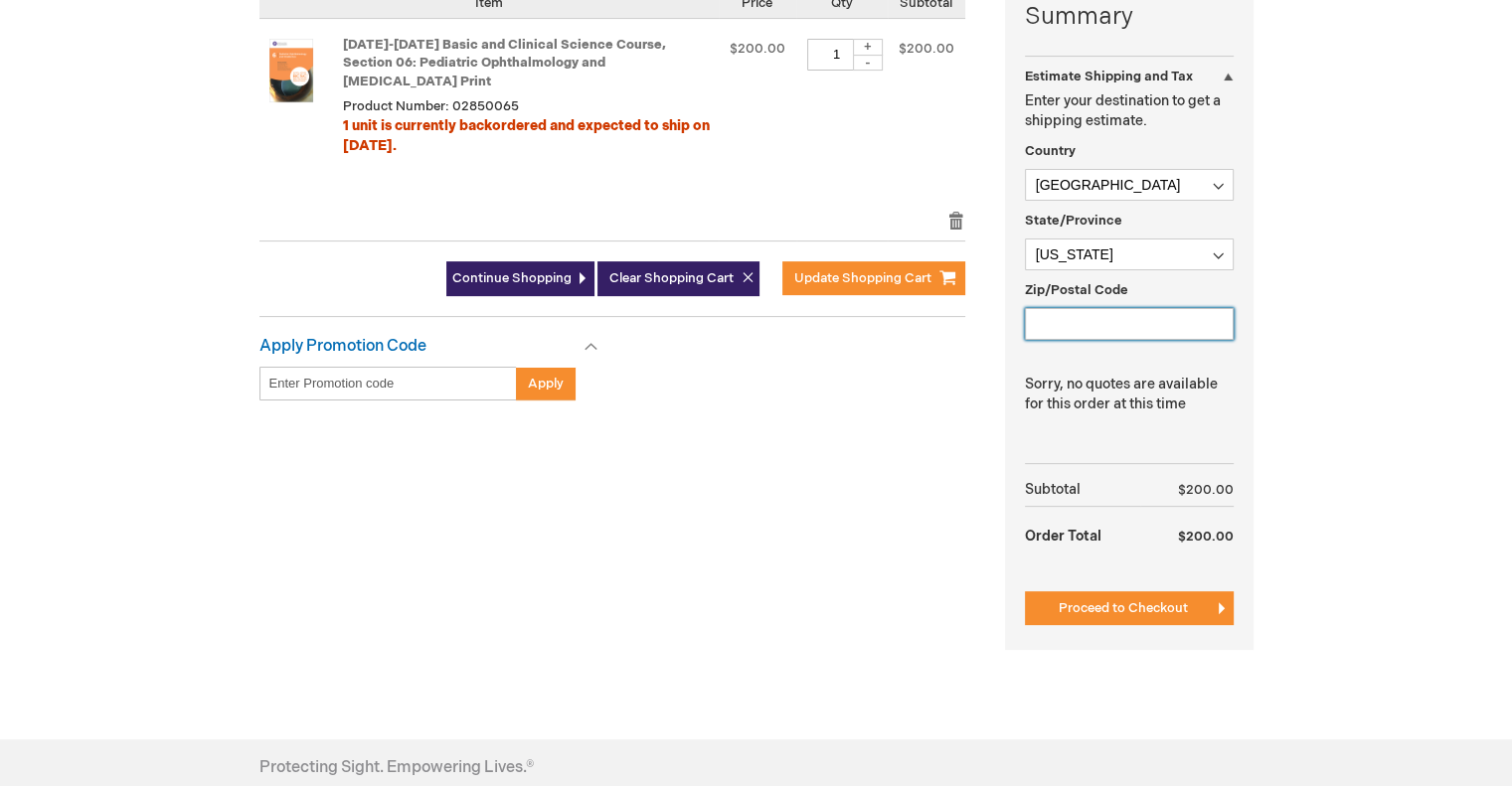 type on "75229" 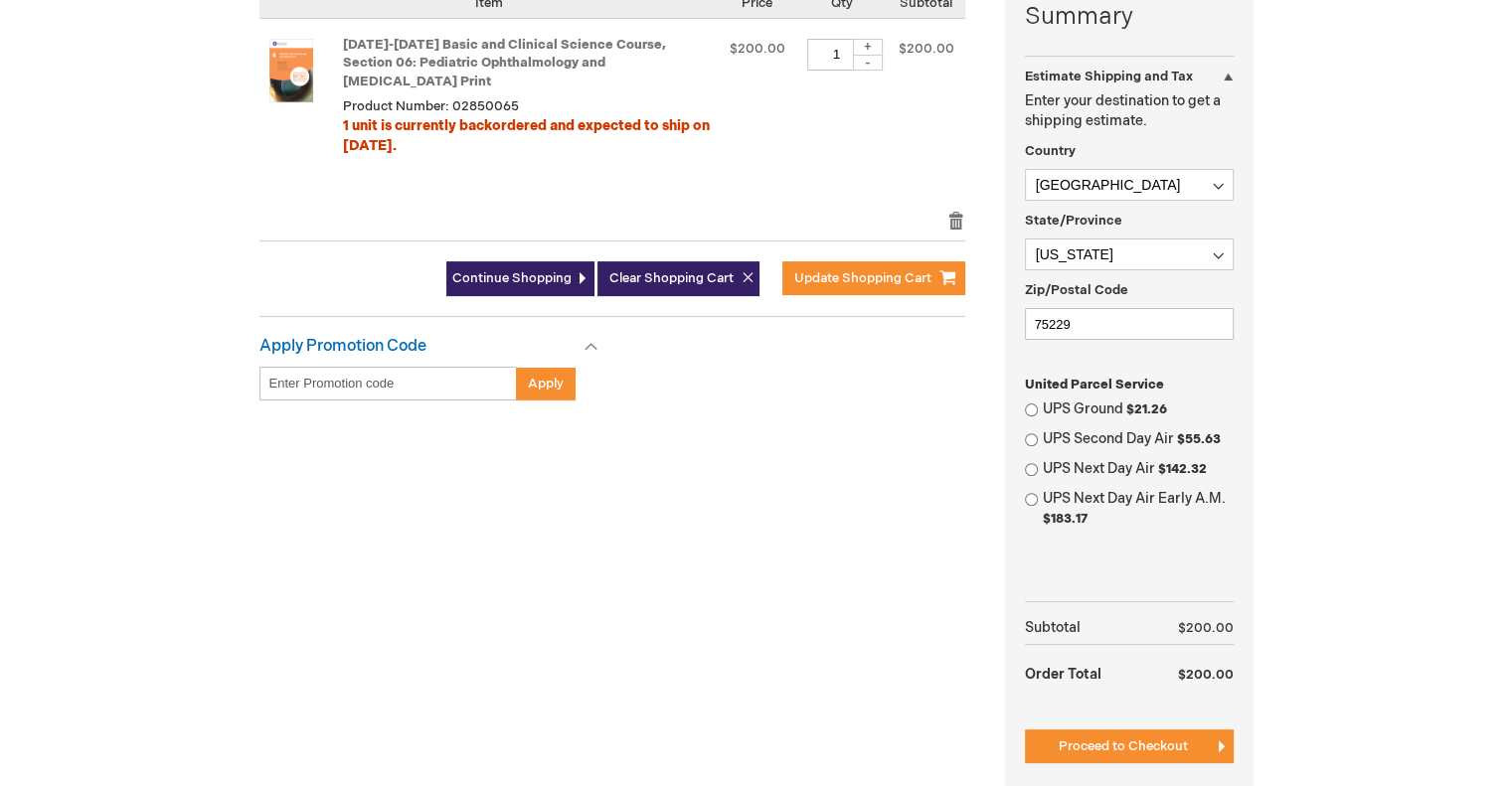 click on "Log In
Search
My Cart
1
1
items
CLOSE RECENTLY ADDED ITEM(S)
Close
Recently added item(s)
2025-2026 Basic and Clinical Science Course, Section 06: Pediatric Ophthalmology and Strabismus Print
Price
$200.00" at bounding box center [756, 336] 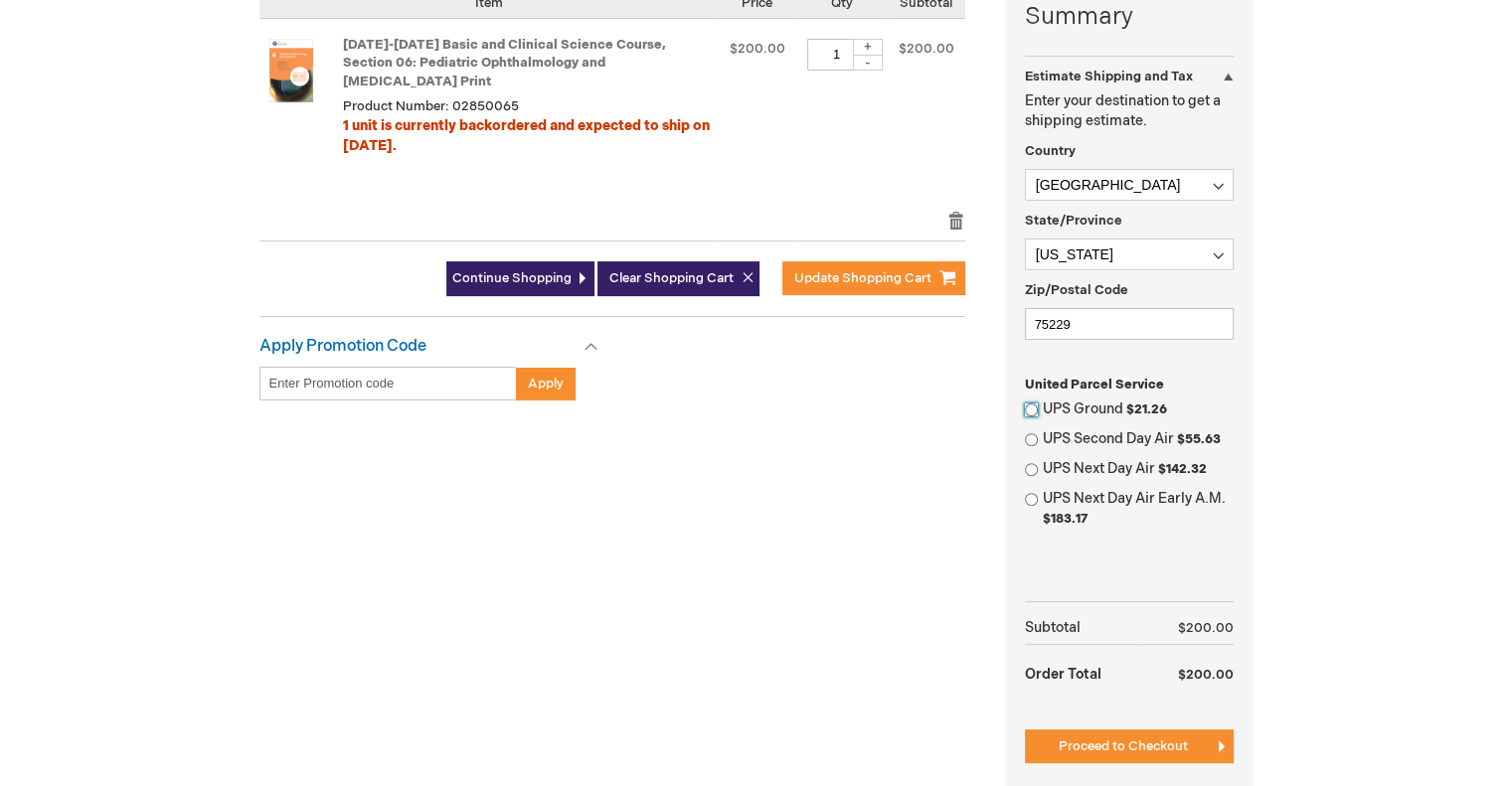 click on "UPS Ground
$21.26" at bounding box center (1031, 409) 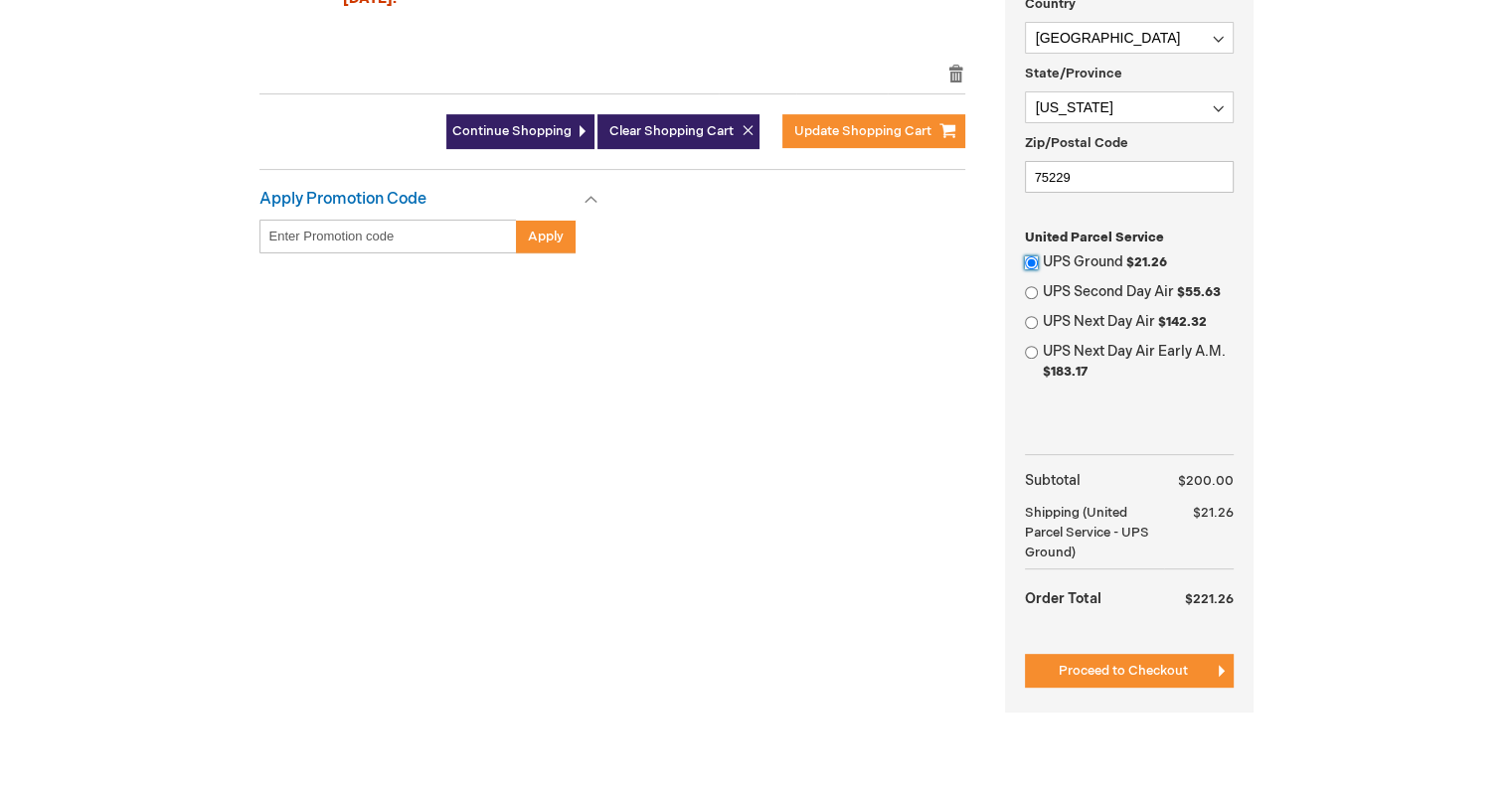 scroll, scrollTop: 676, scrollLeft: 0, axis: vertical 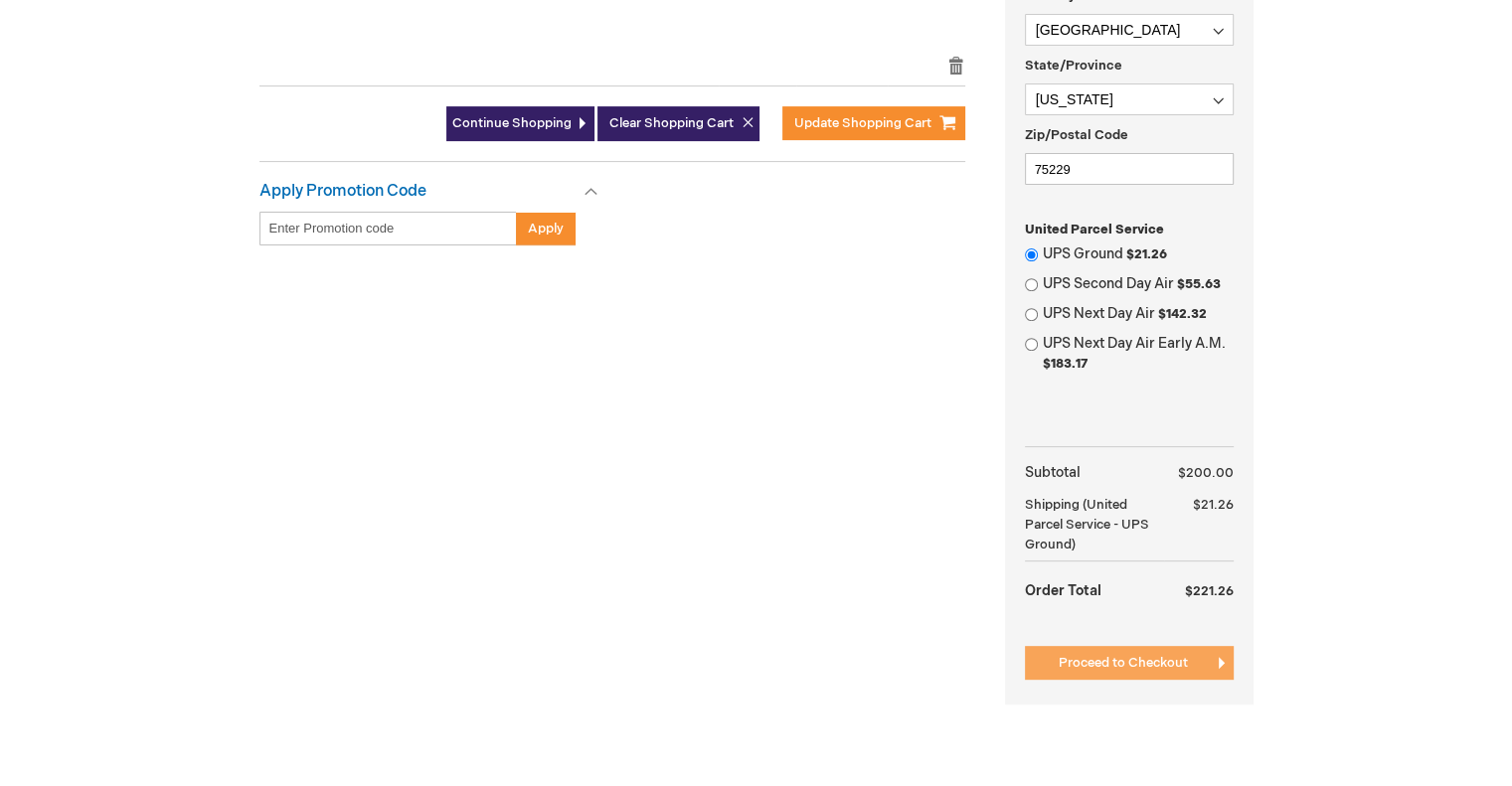 click on "Proceed to Checkout" at bounding box center [1129, 663] 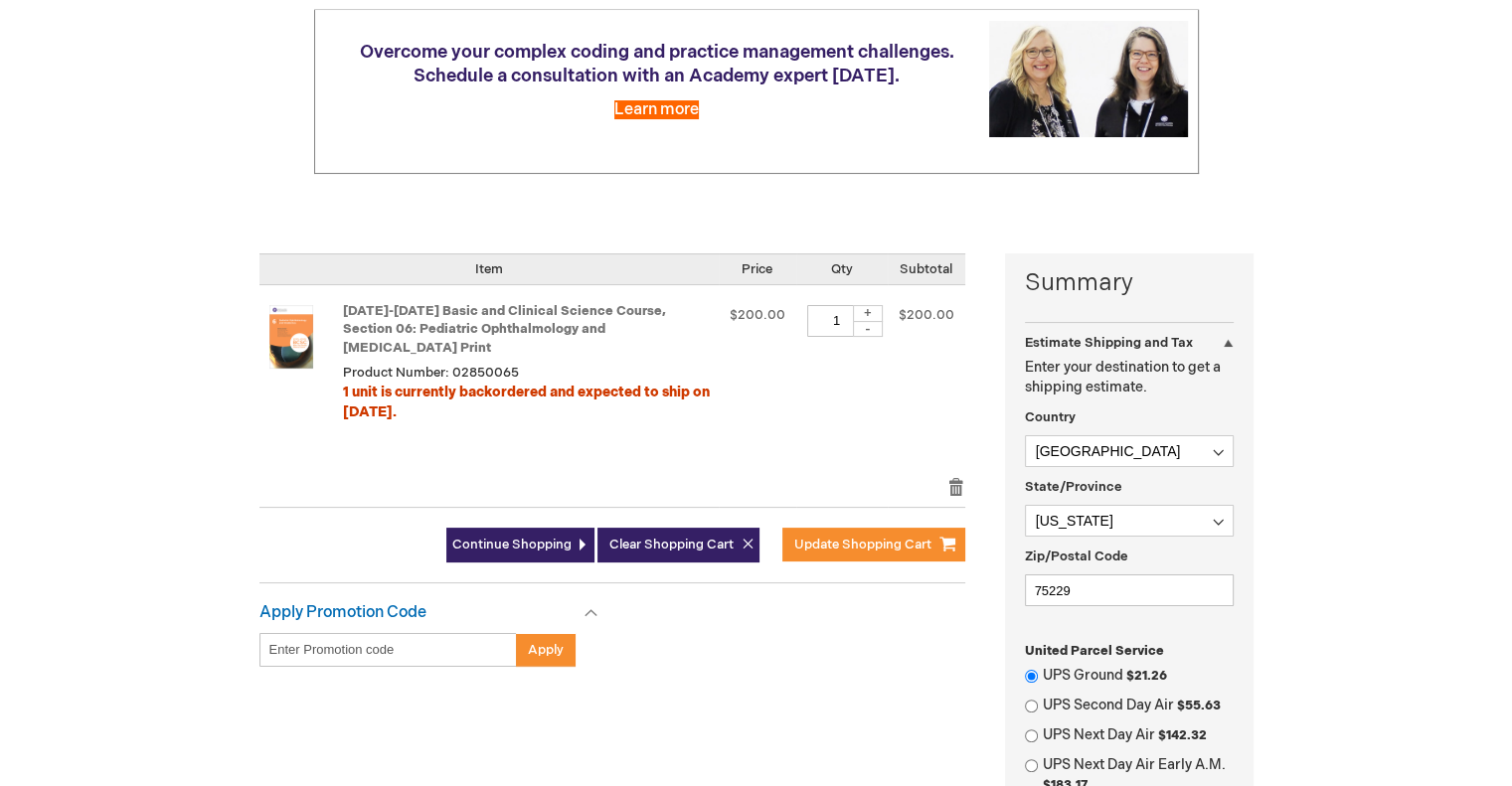 scroll, scrollTop: 254, scrollLeft: 0, axis: vertical 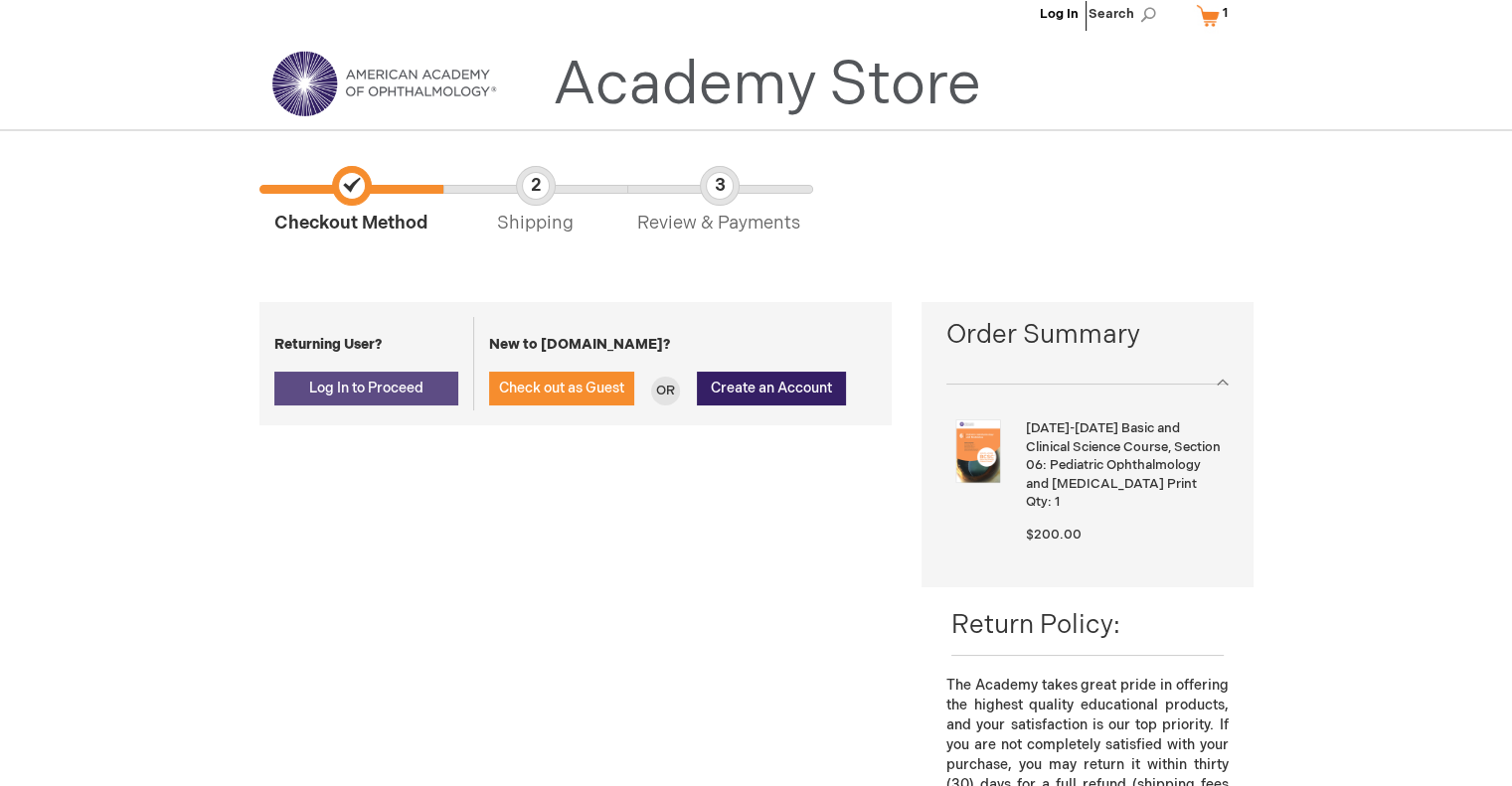 click on "Log In to Proceed" at bounding box center (366, 388) 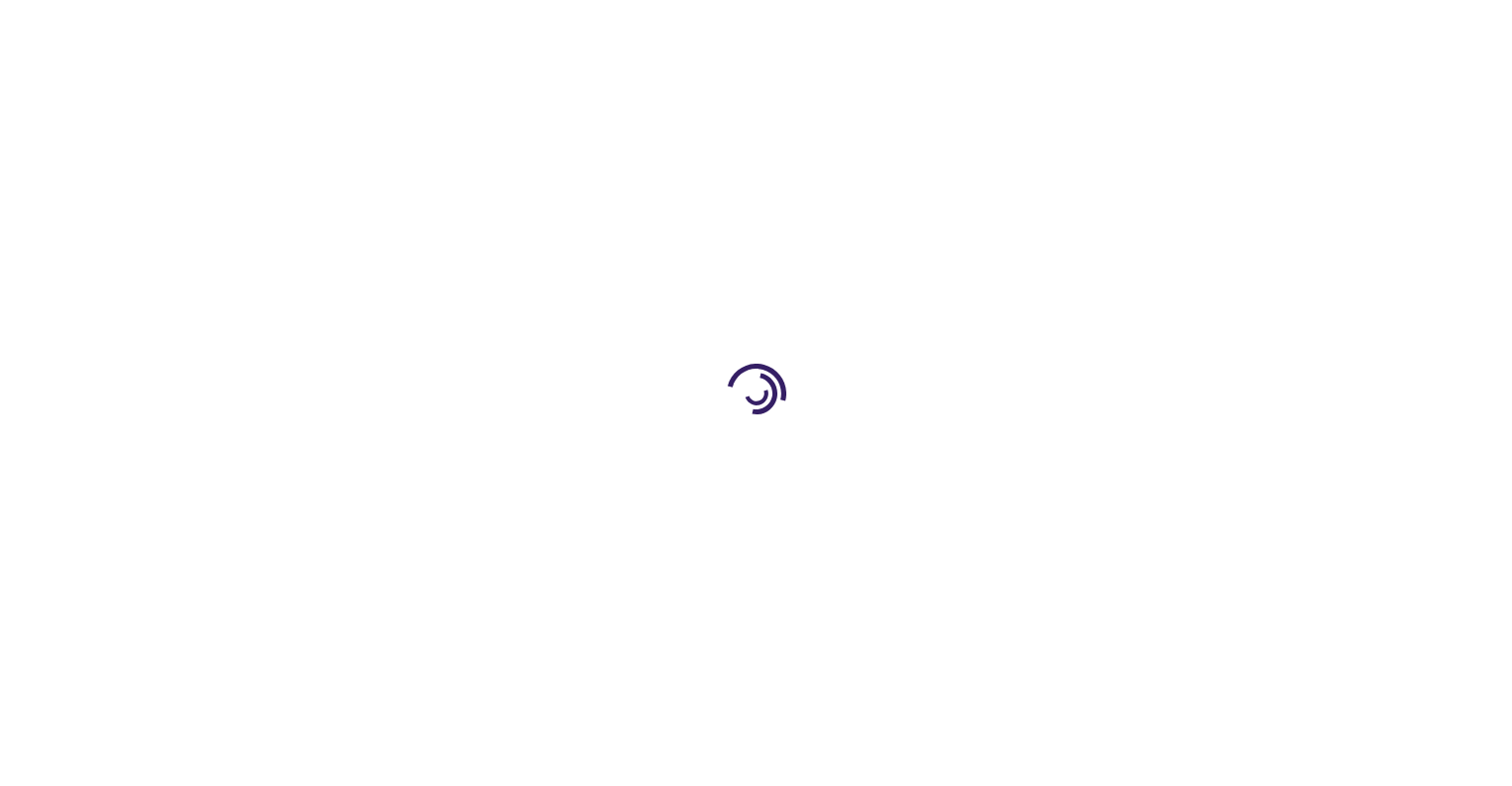 scroll, scrollTop: 0, scrollLeft: 0, axis: both 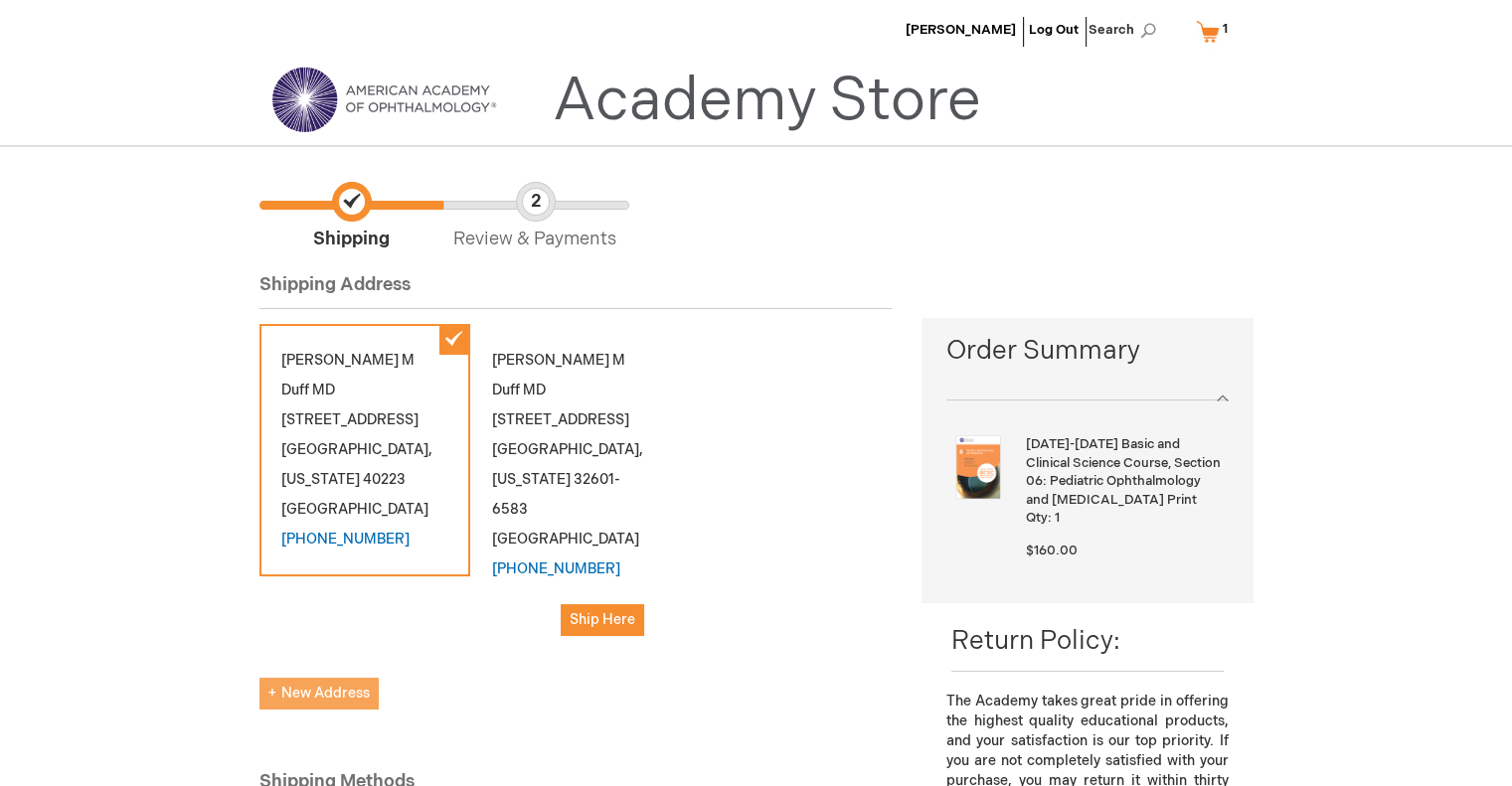 click on "New Address" at bounding box center [319, 693] 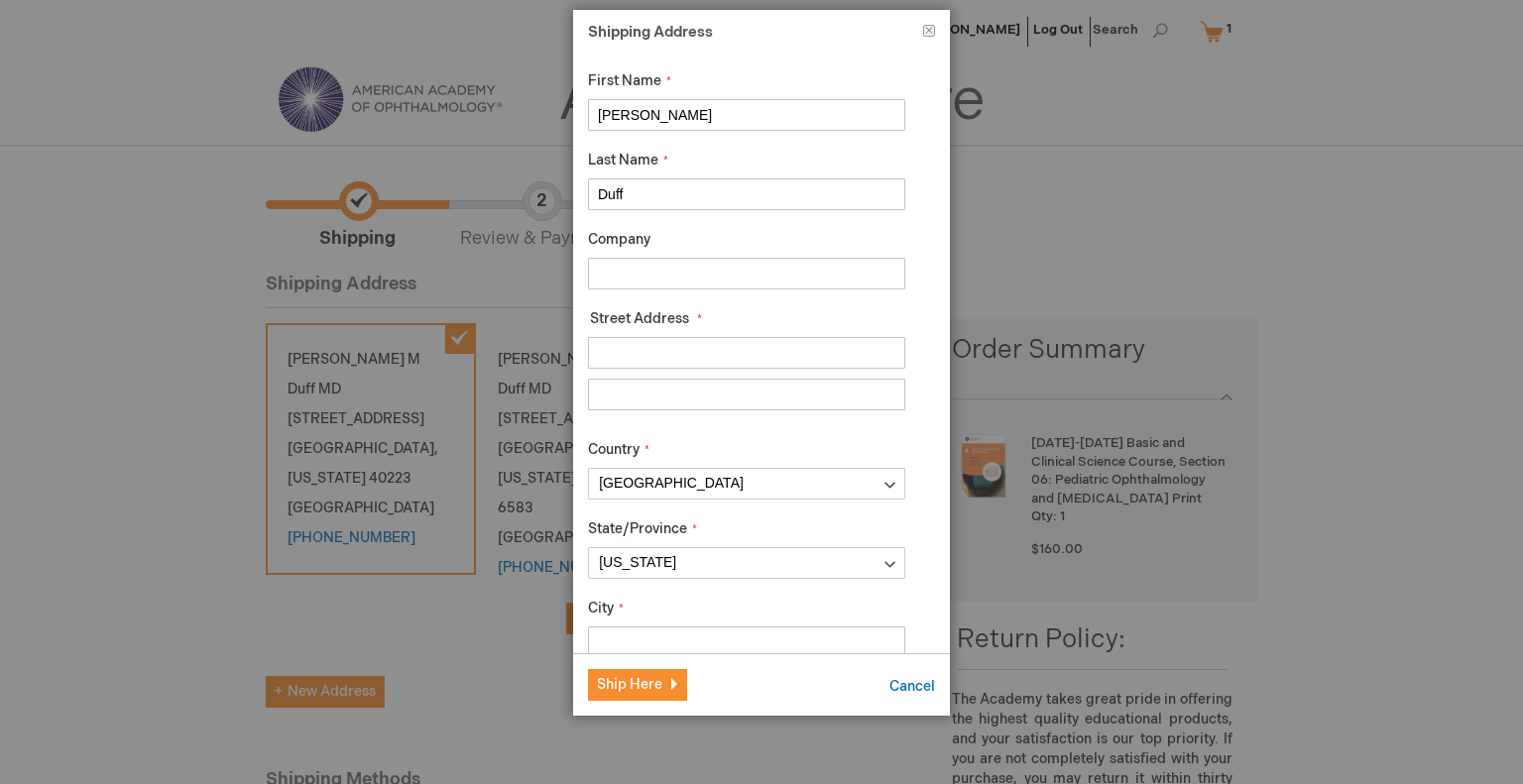 click on "Sarah" at bounding box center (747, 115) 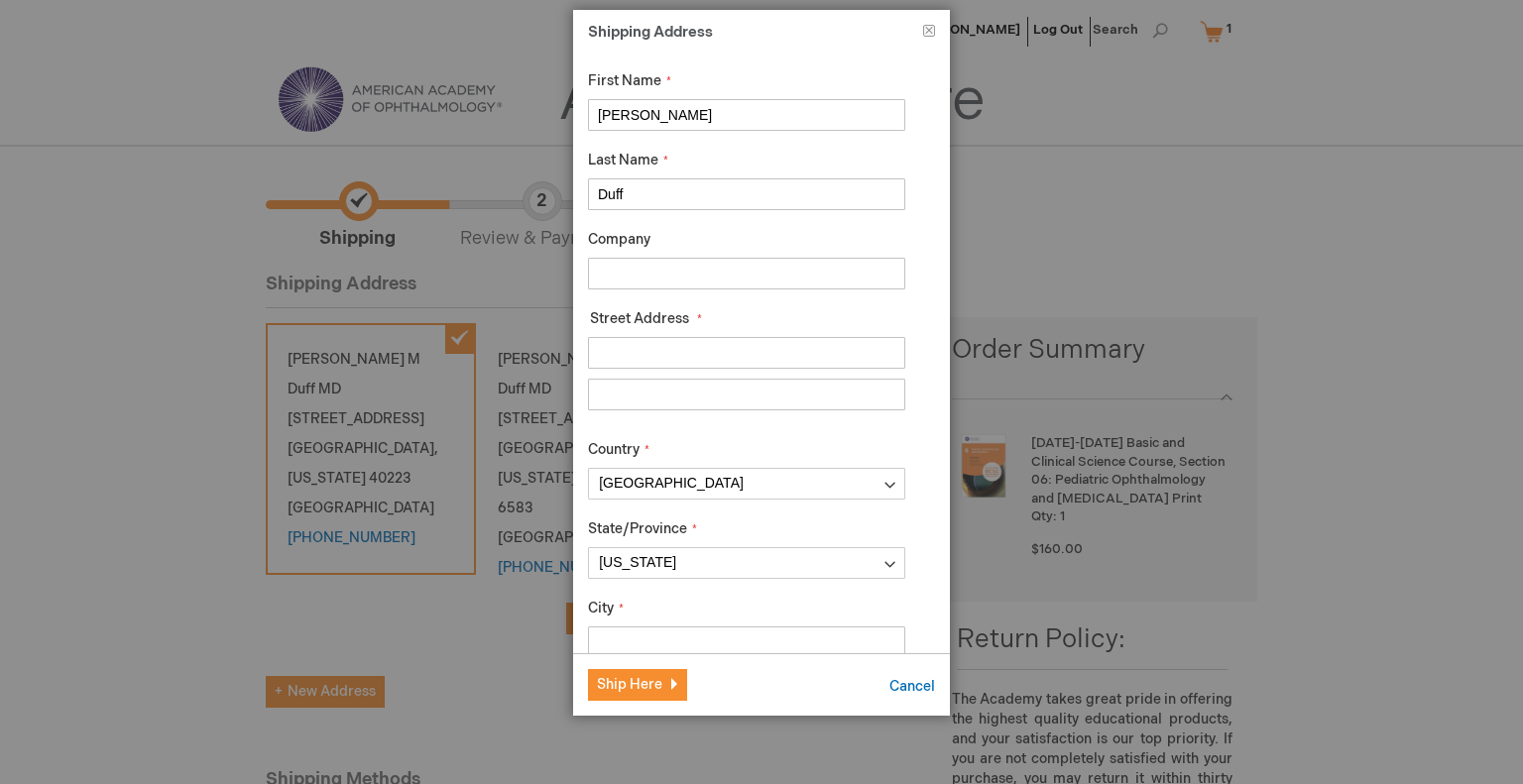 click on "Company" at bounding box center [747, 274] 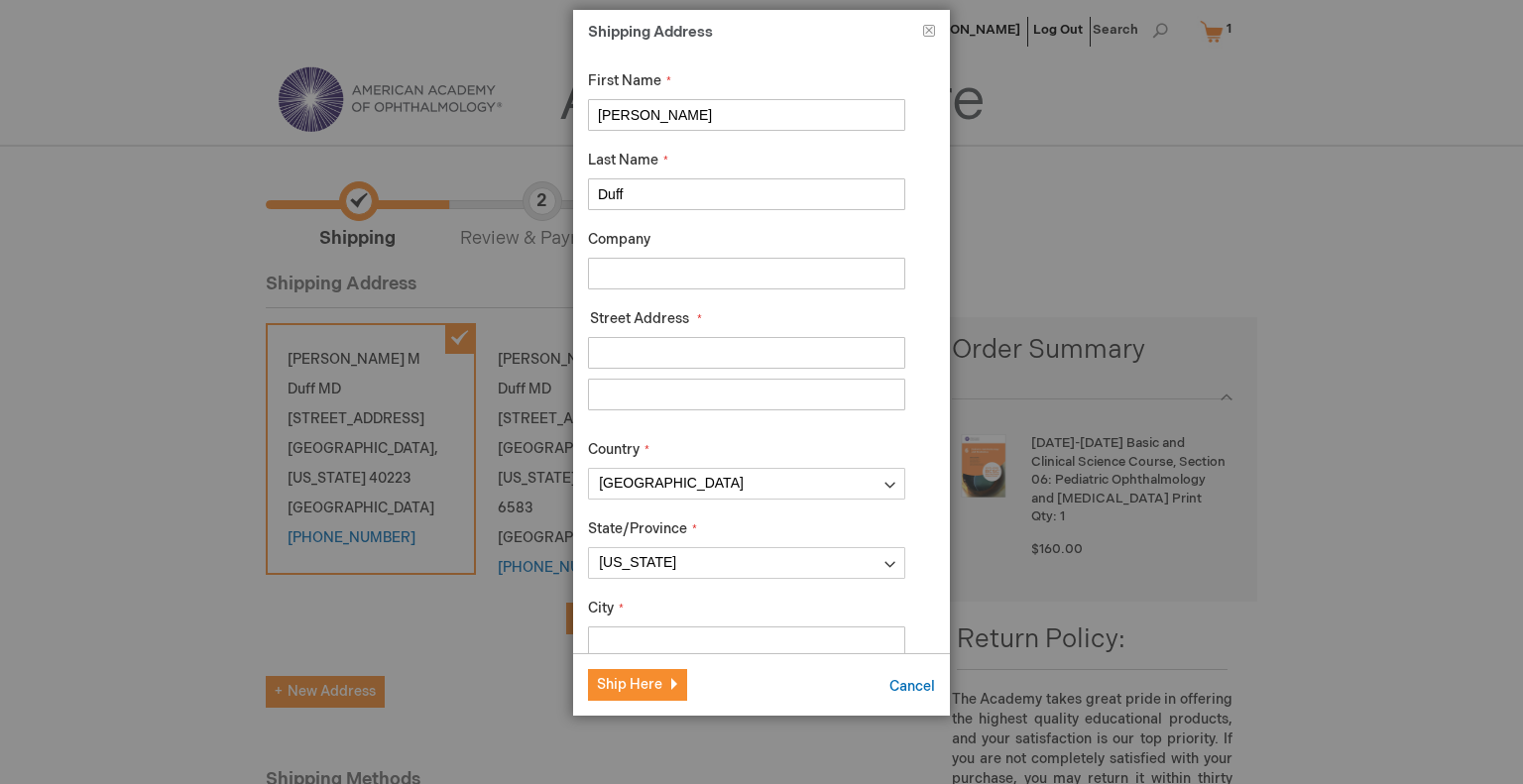 click on "Street Address: Line 1" at bounding box center [747, 353] 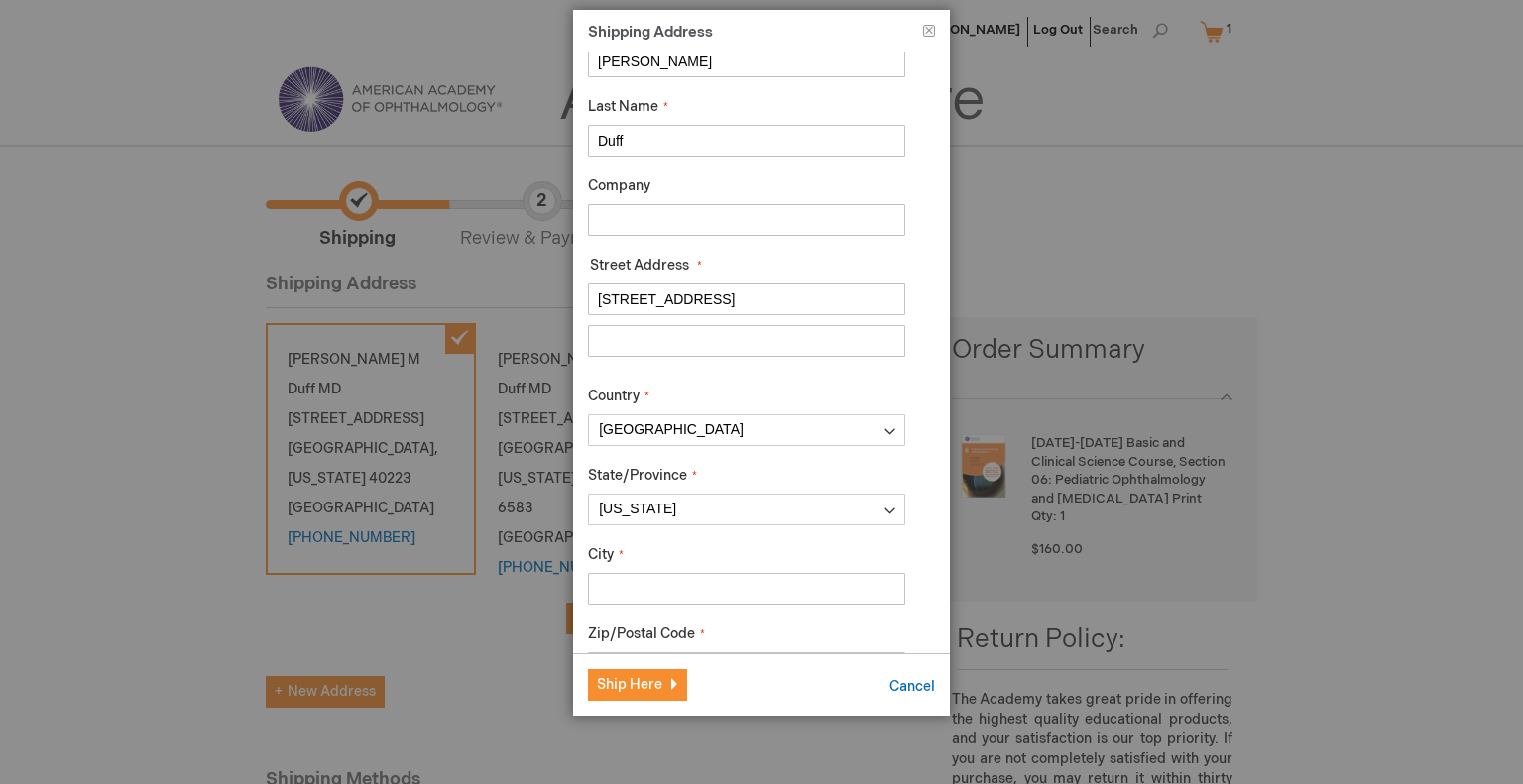 scroll, scrollTop: 55, scrollLeft: 0, axis: vertical 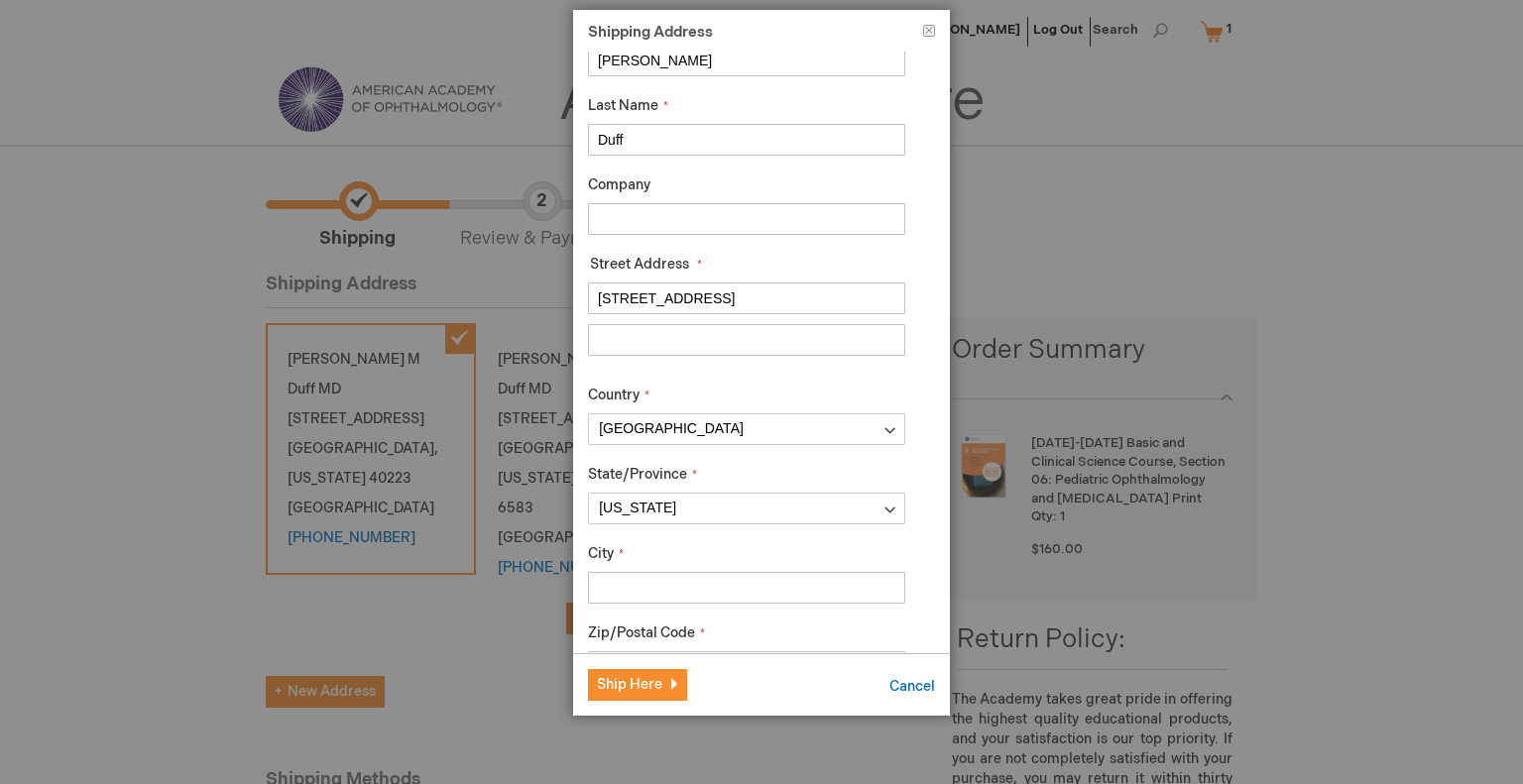 type on "[STREET_ADDRESS]" 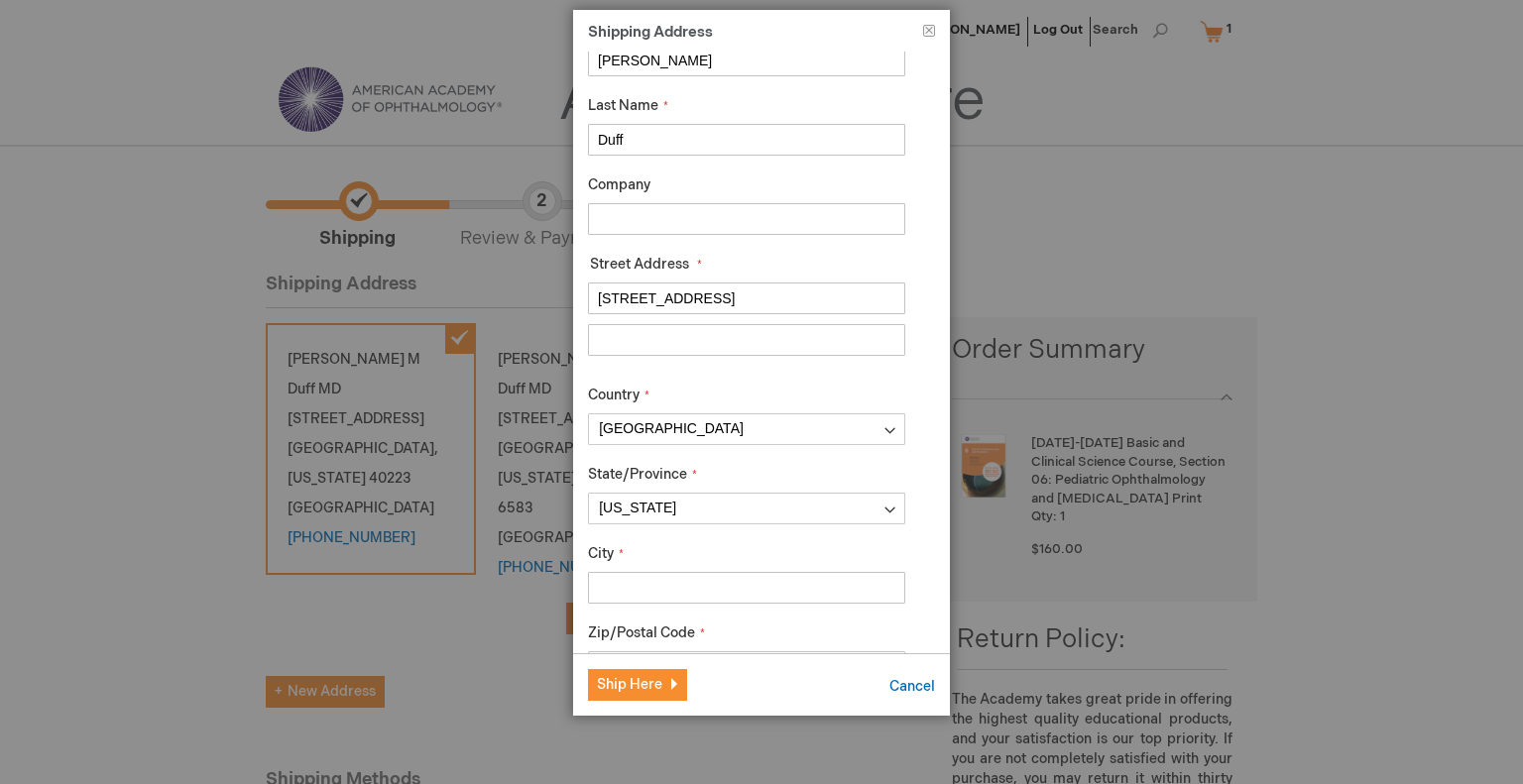 click on "City" at bounding box center (747, 588) 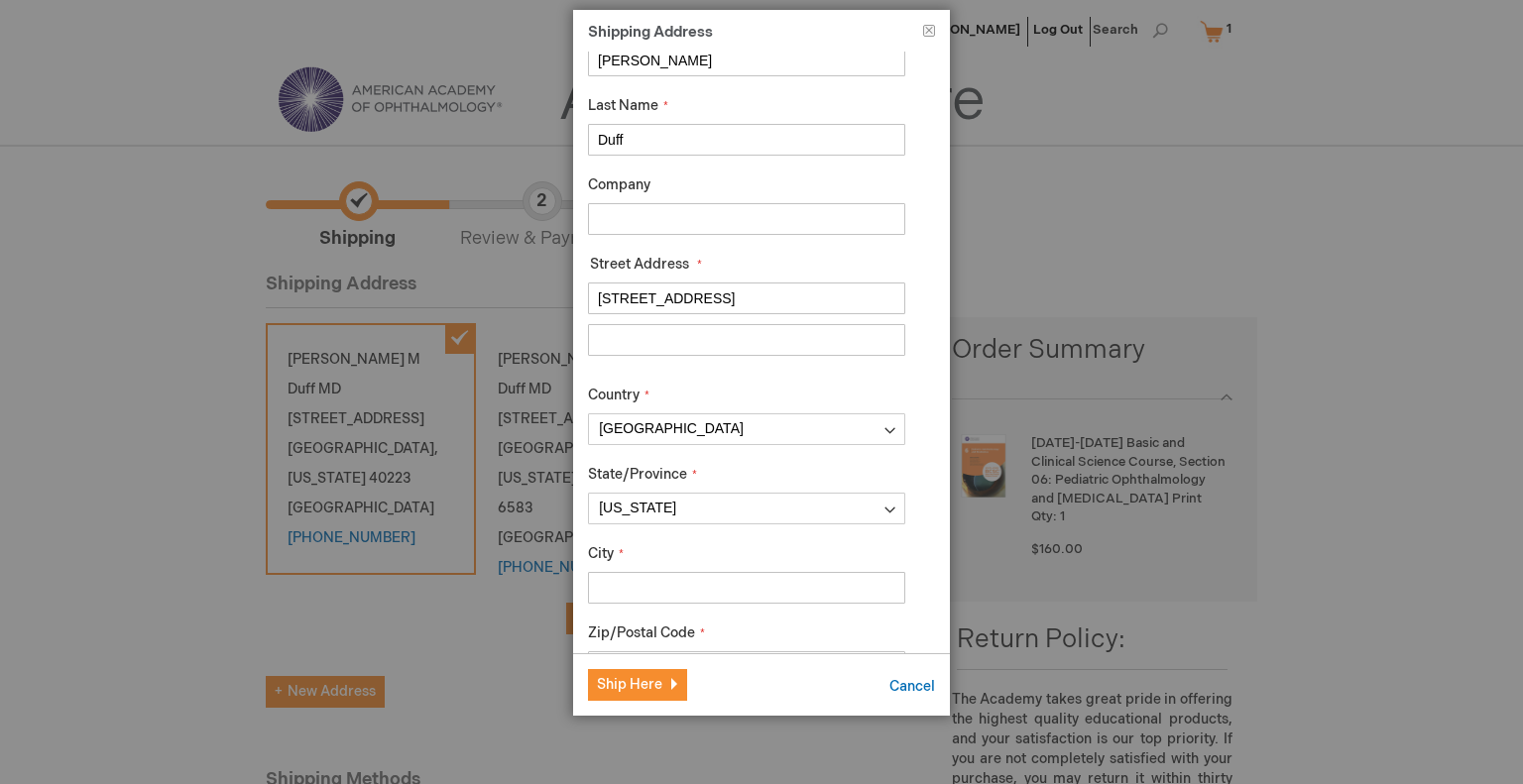 type on "[GEOGRAPHIC_DATA]" 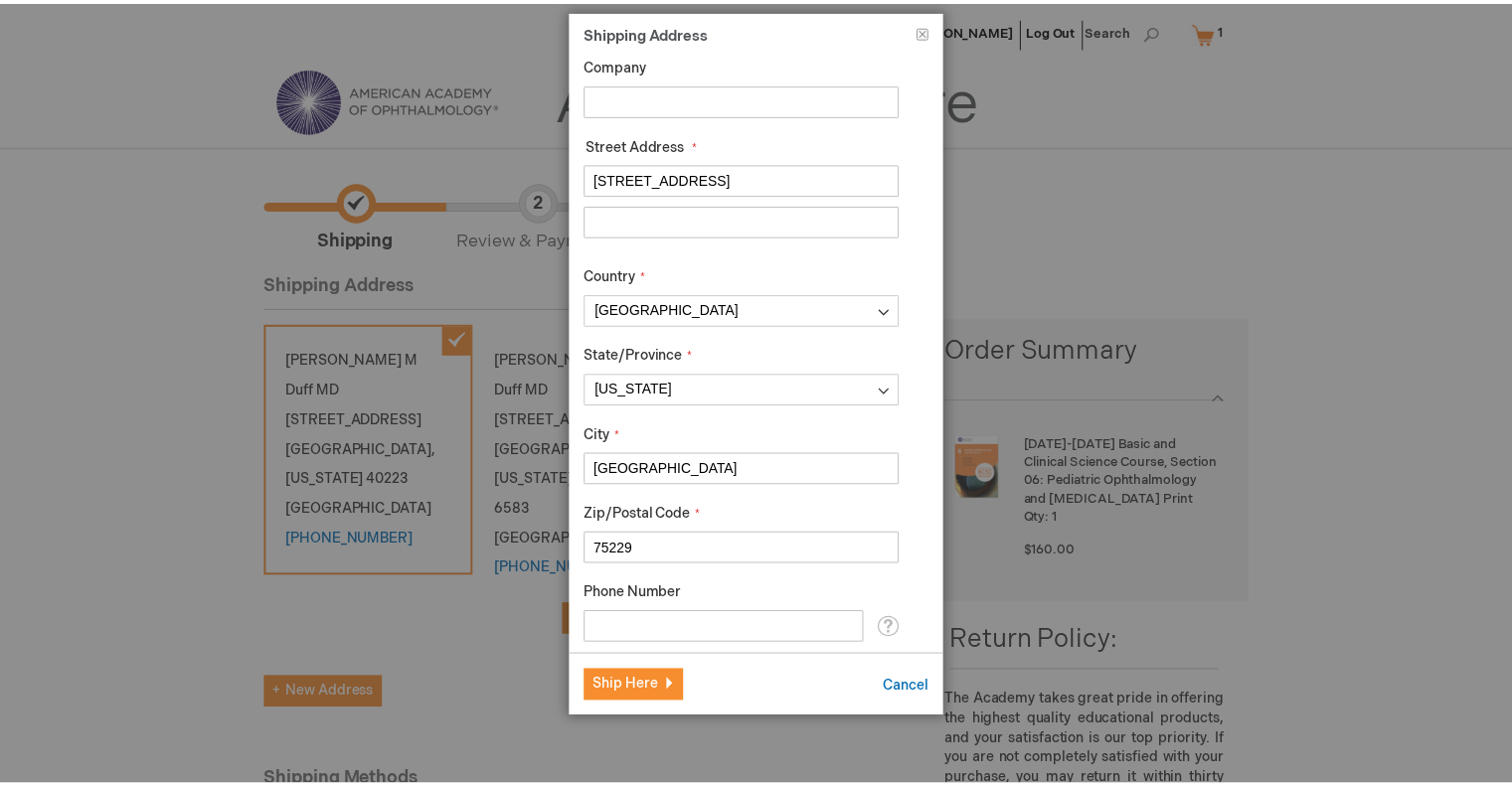 scroll, scrollTop: 223, scrollLeft: 0, axis: vertical 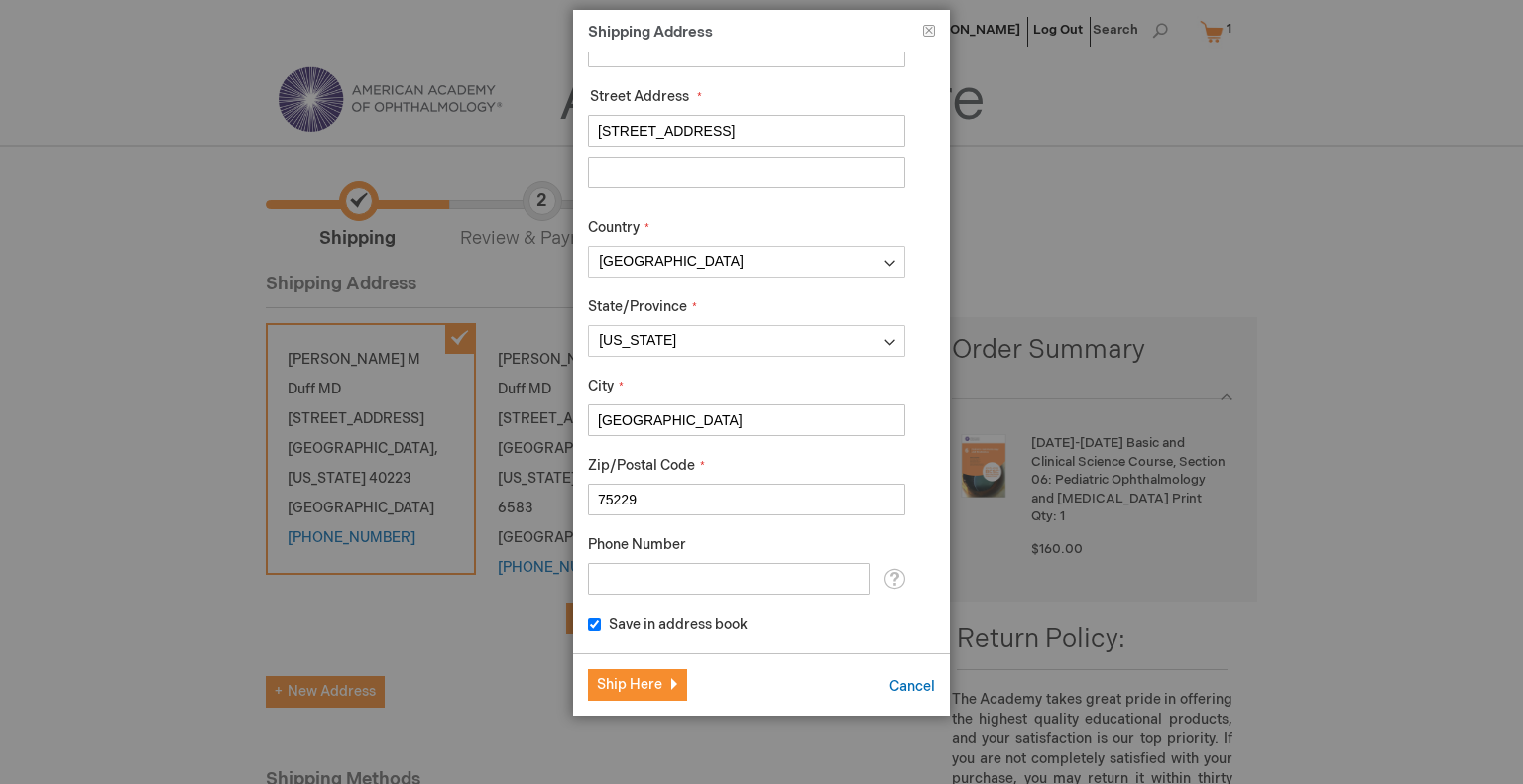 click on "Phone Number" at bounding box center [729, 579] 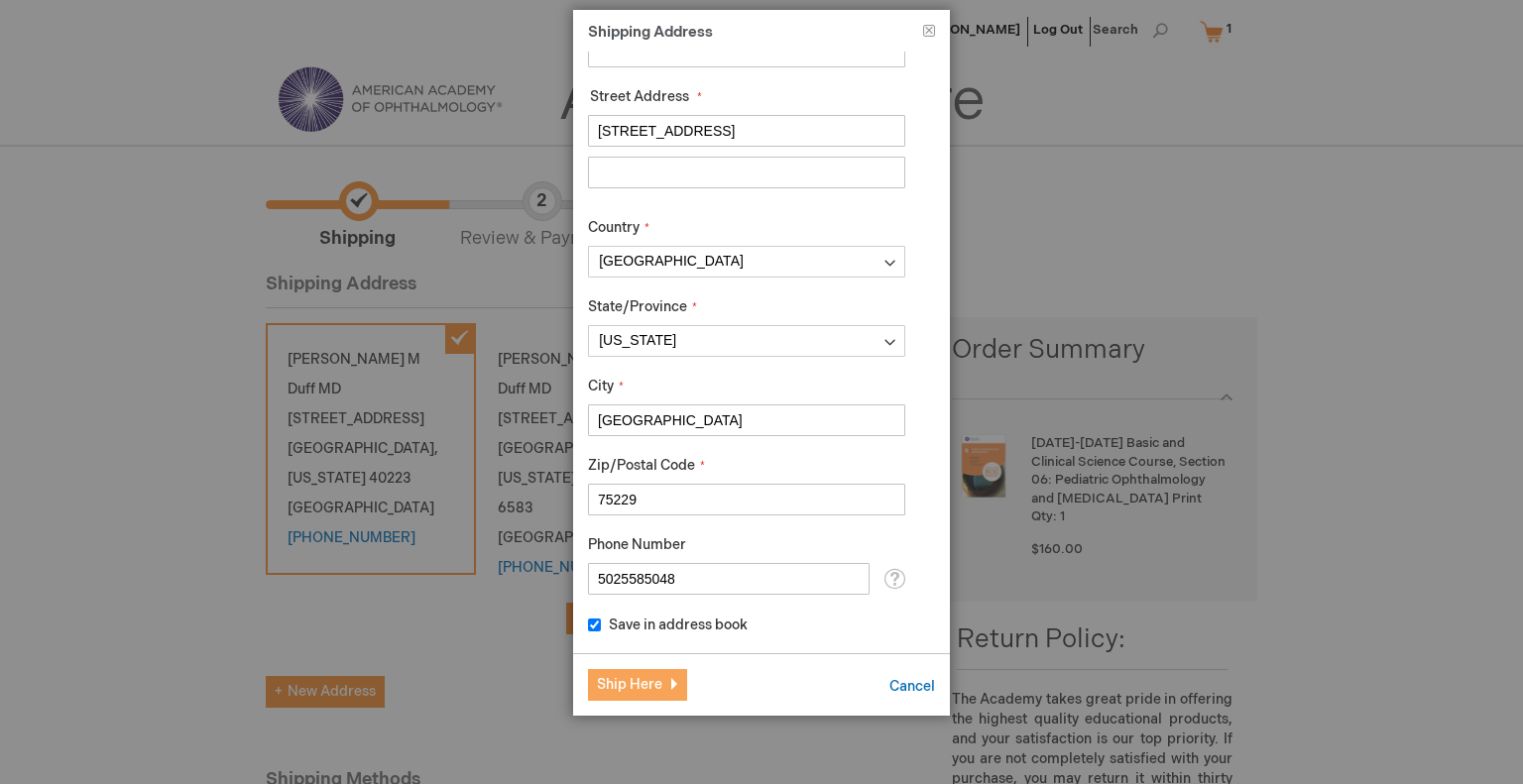 type on "5025585048" 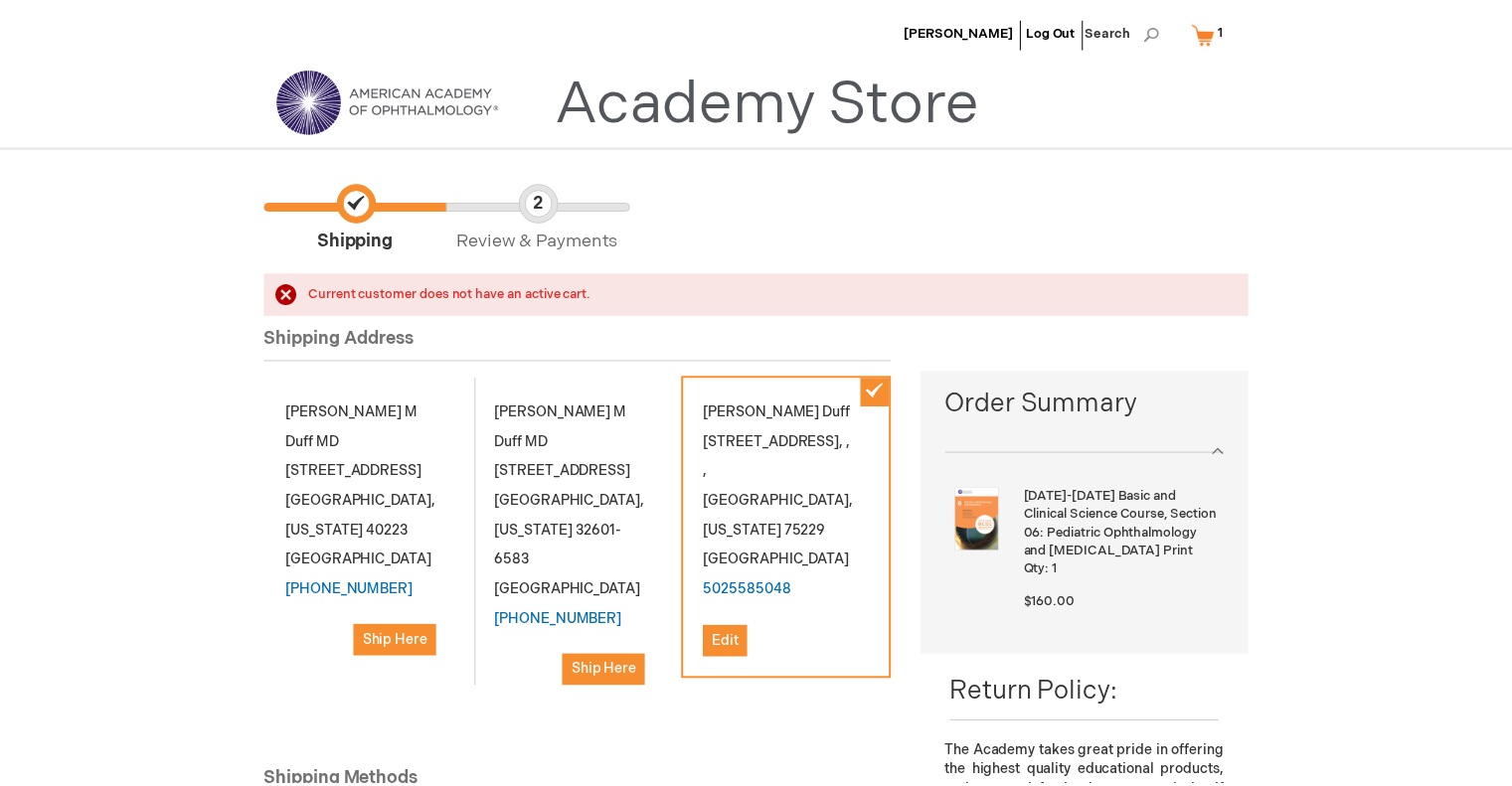 scroll, scrollTop: 0, scrollLeft: 0, axis: both 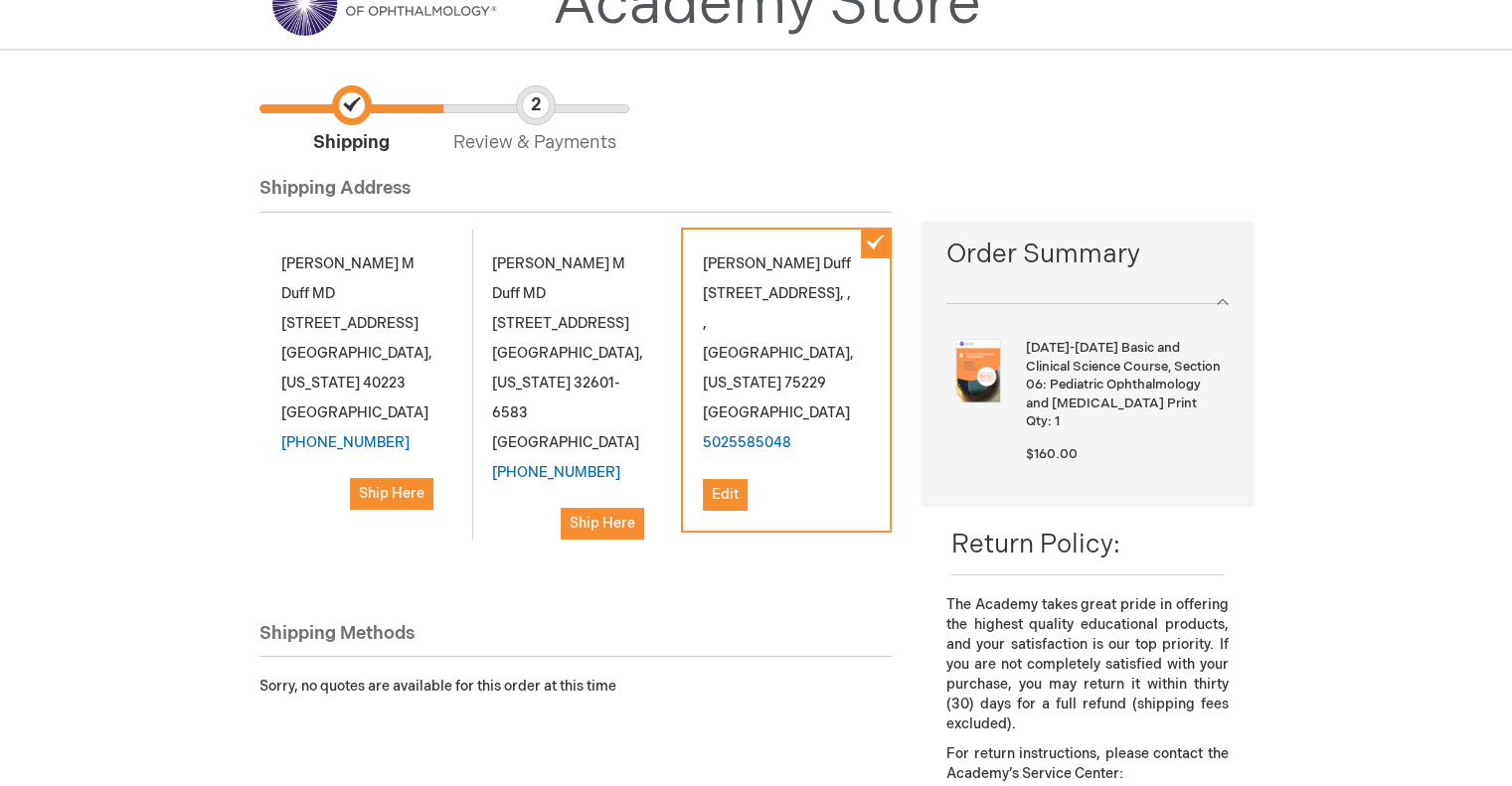 click on "Sarah
Duff
1701 Royal Lane Apt 6211, , ,
Dallas ,  Texas   75229
United States
5025585048
Edit" at bounding box center [786, 380] 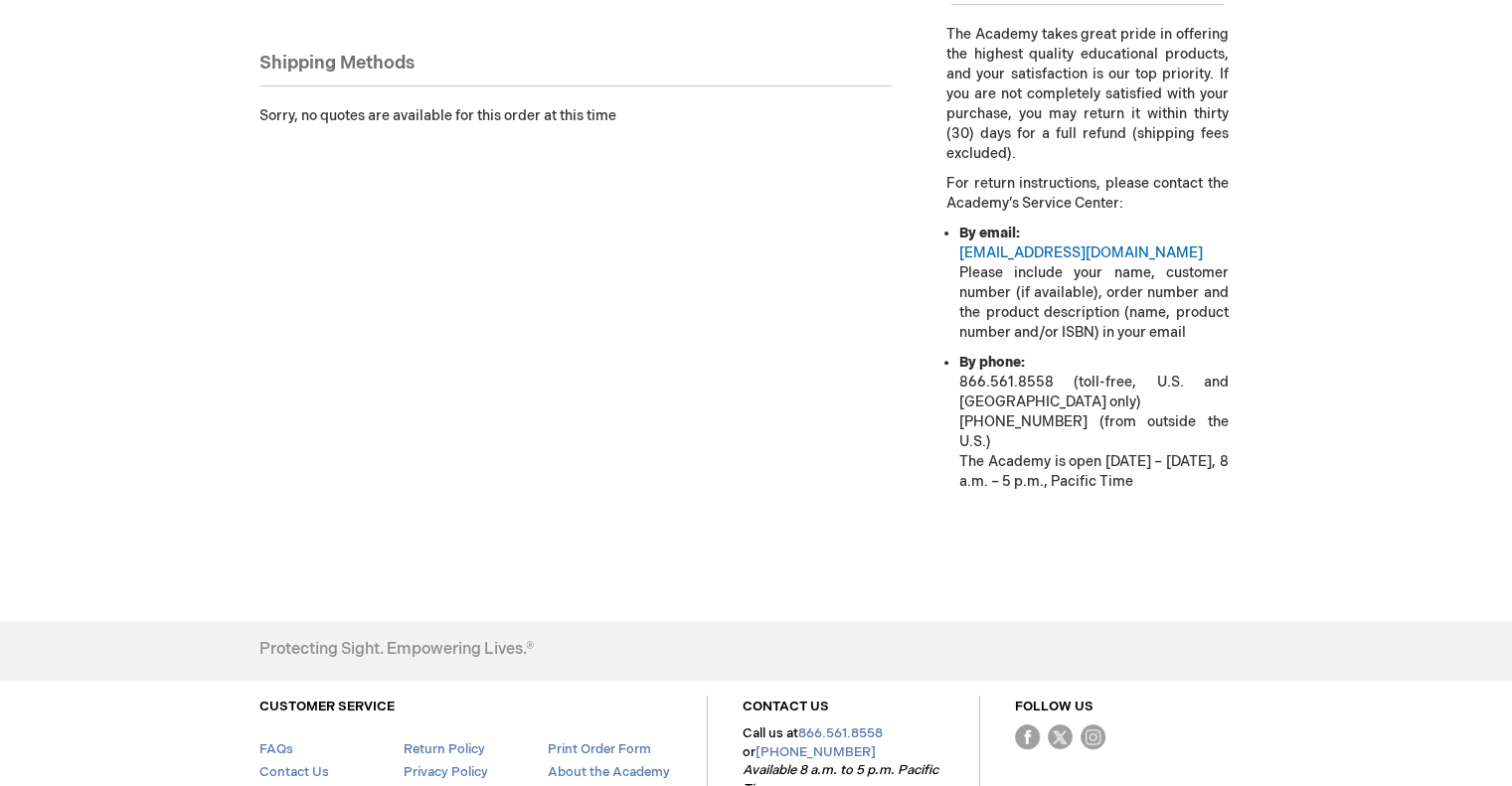 scroll, scrollTop: 665, scrollLeft: 0, axis: vertical 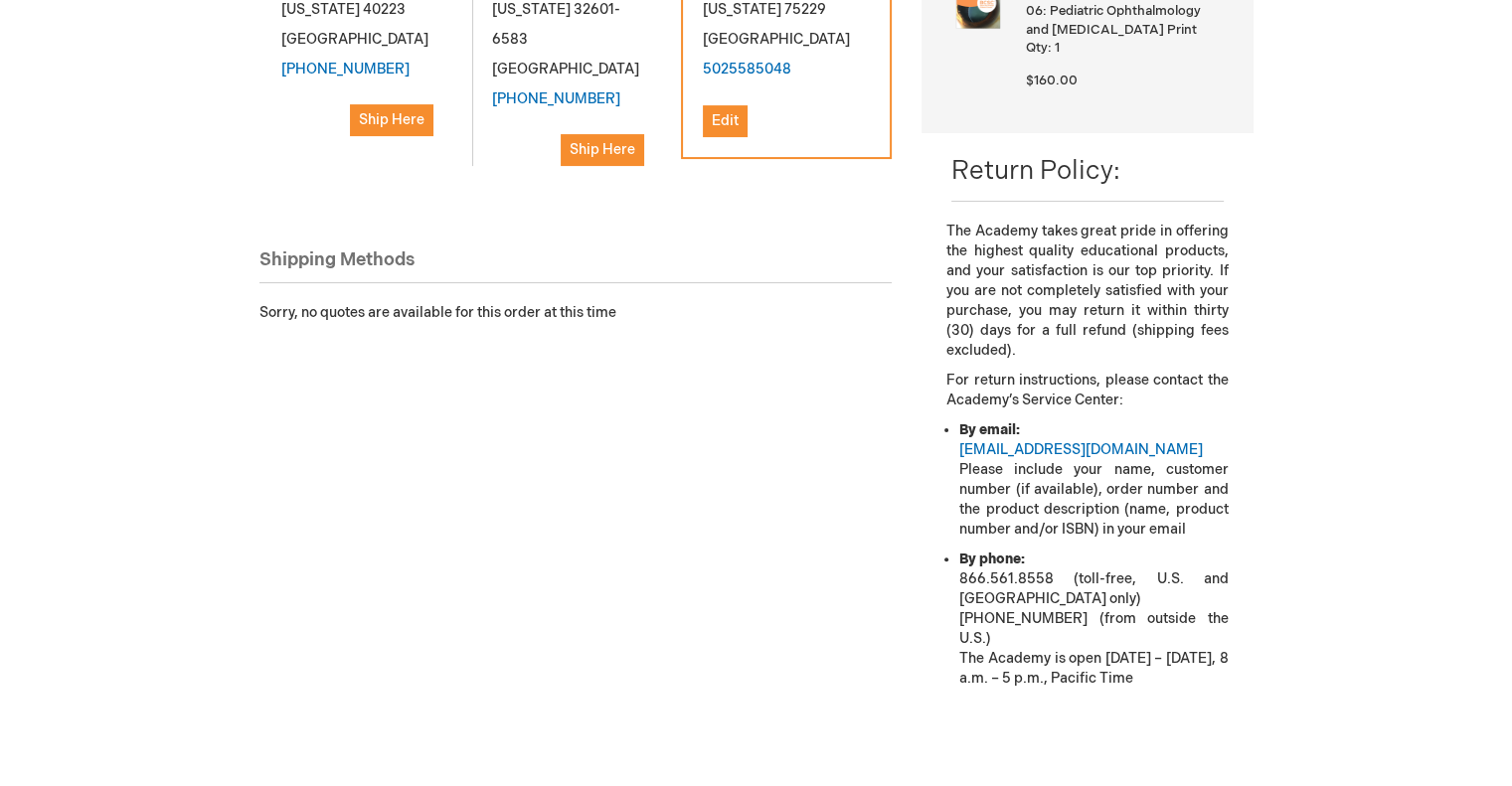 click on "Shipping Methods
See our Shipping Policy
Sorry, no quotes are available for this order at this time" at bounding box center (576, 285) 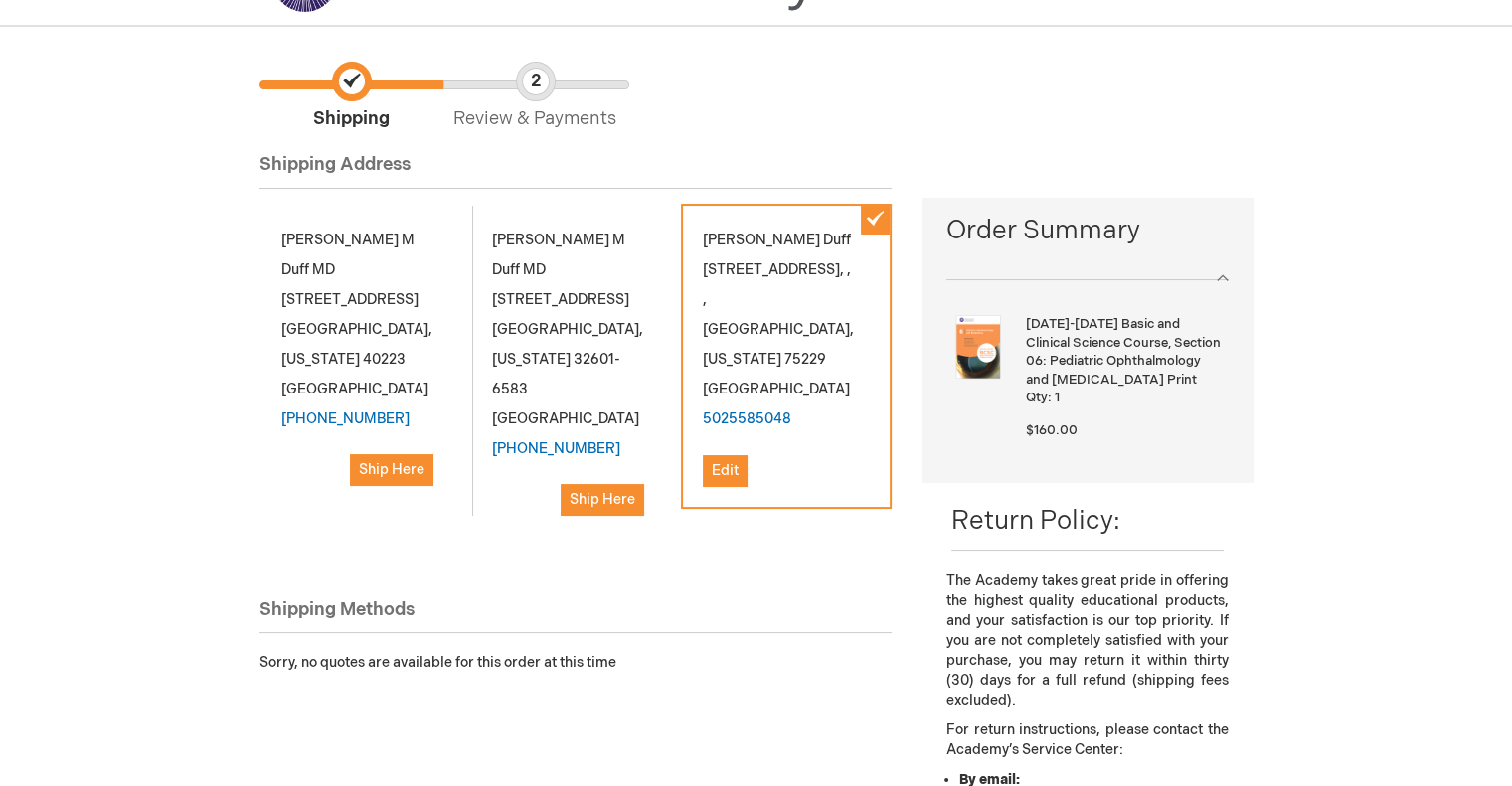 scroll, scrollTop: 103, scrollLeft: 0, axis: vertical 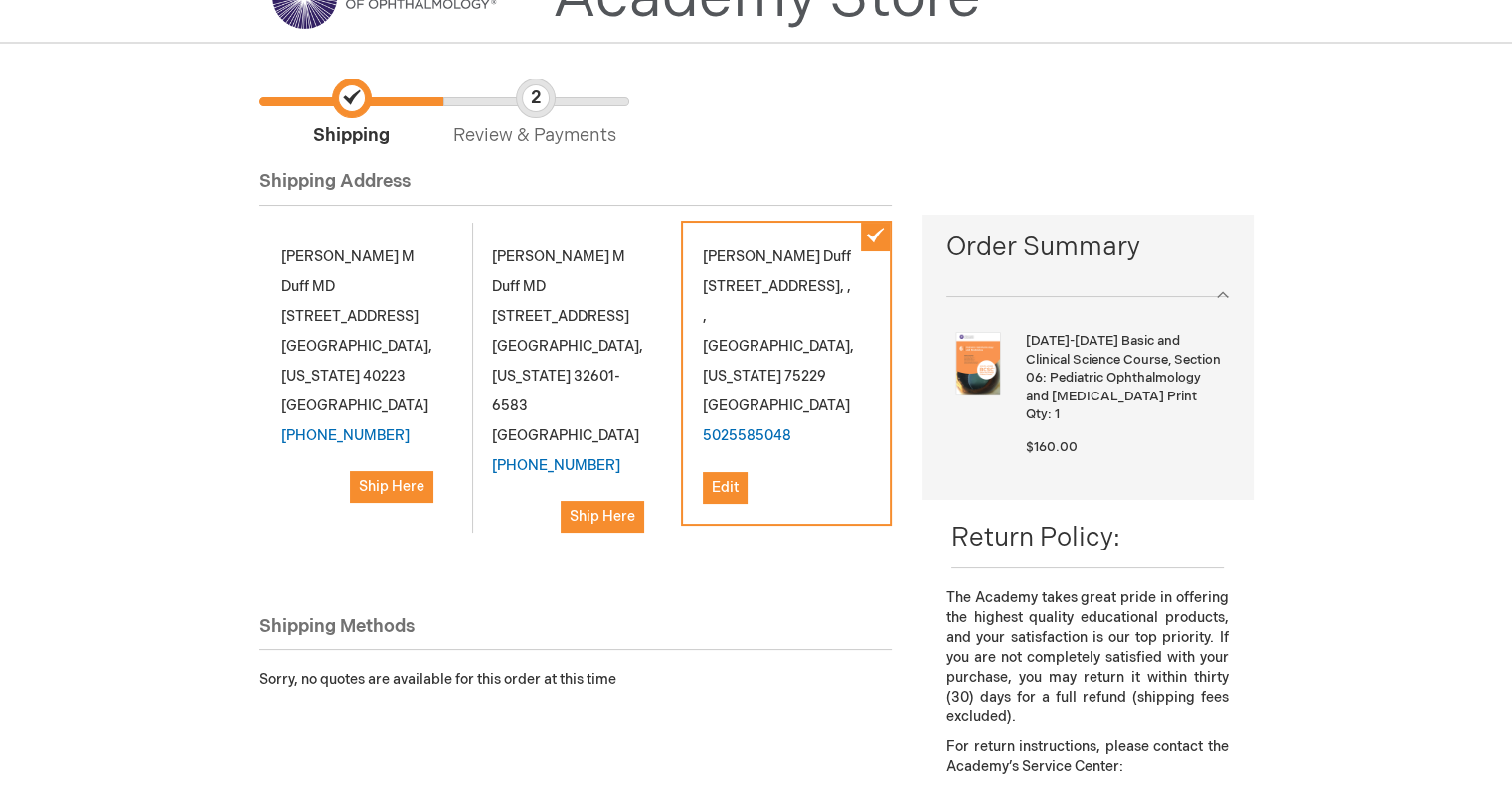 click on "Review & Payments" at bounding box center [535, 113] 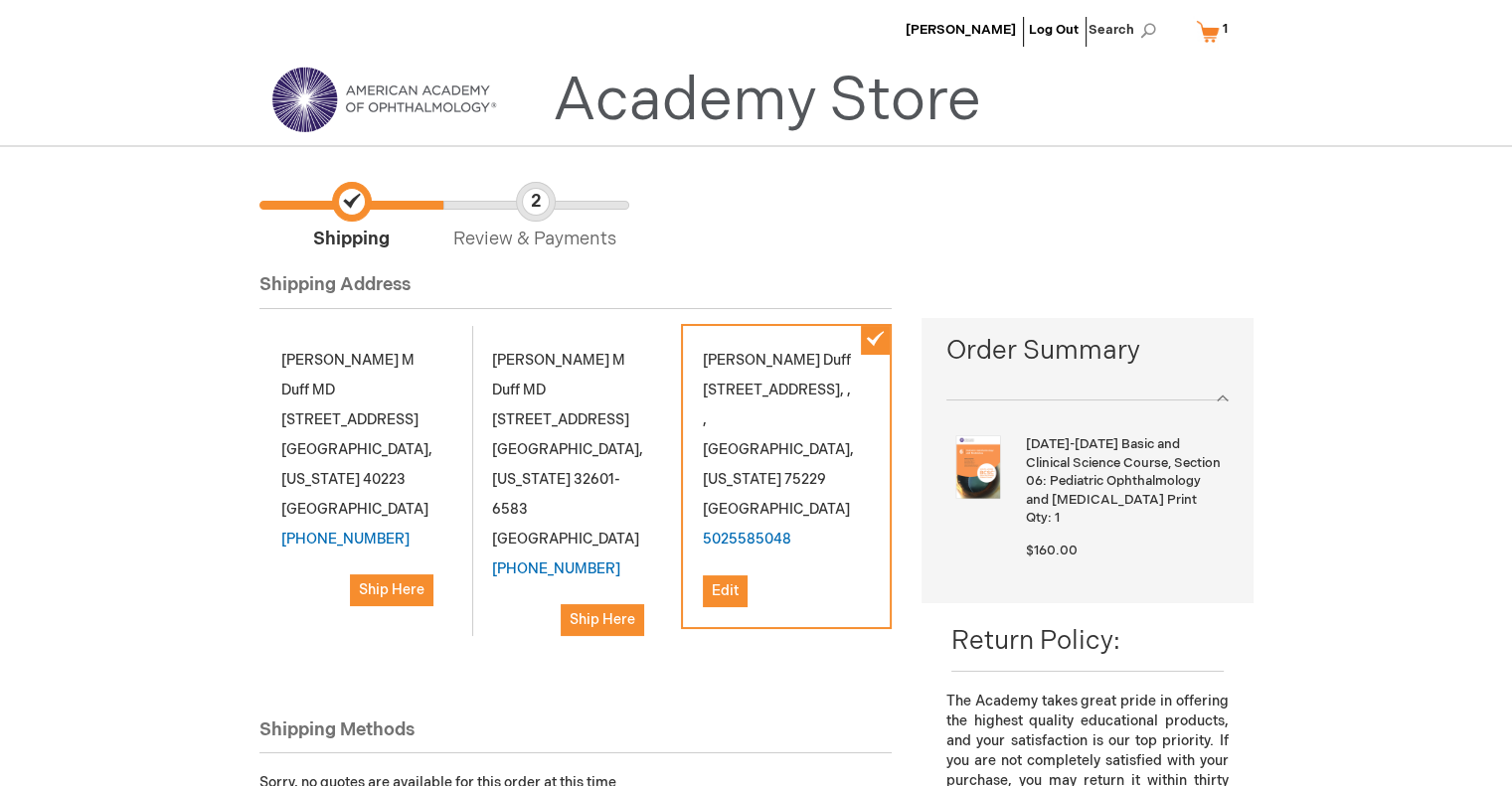click on "My Cart
1
1
items" at bounding box center (1216, 31) 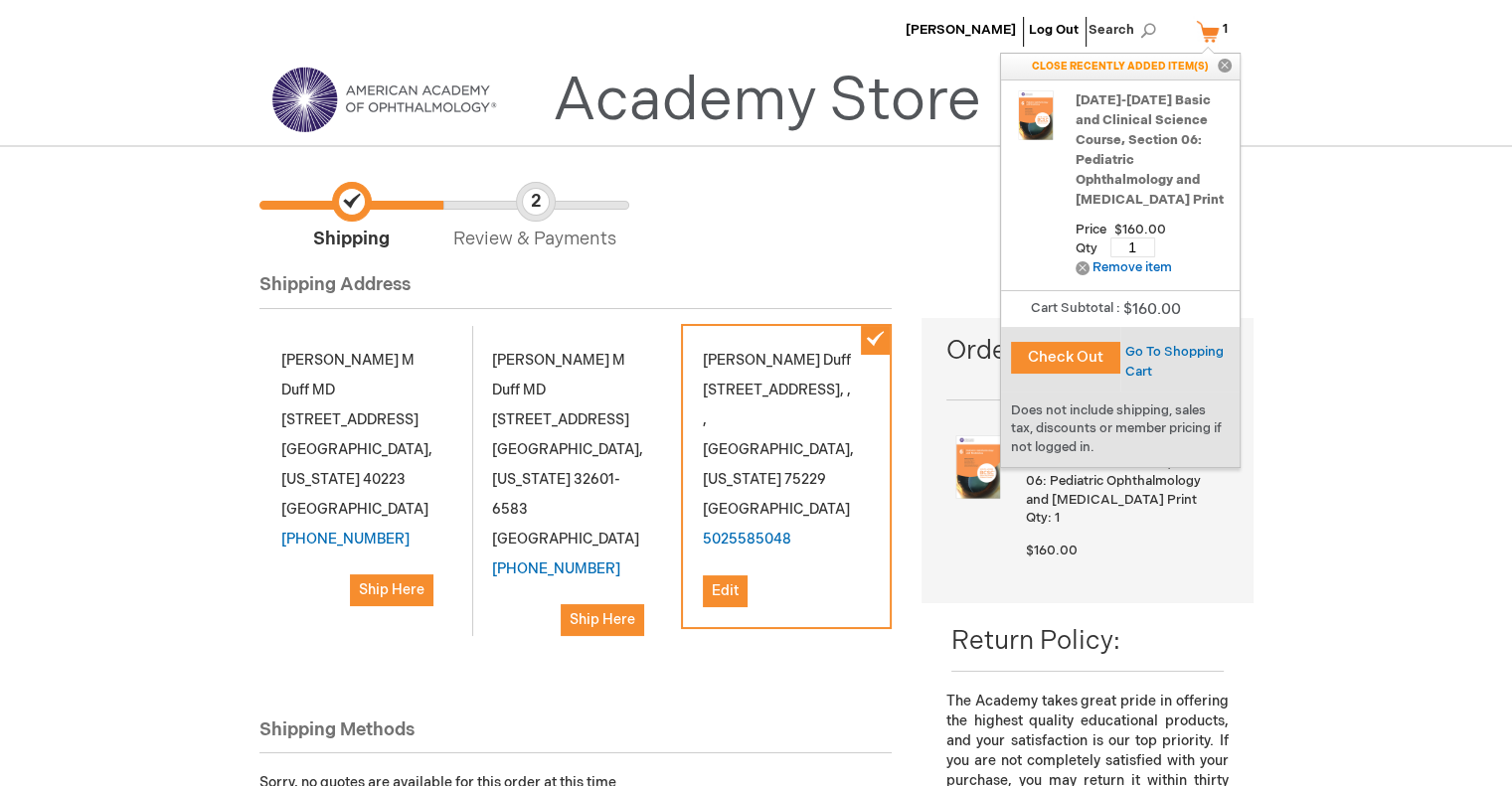 click on "Check Out" at bounding box center [1066, 358] 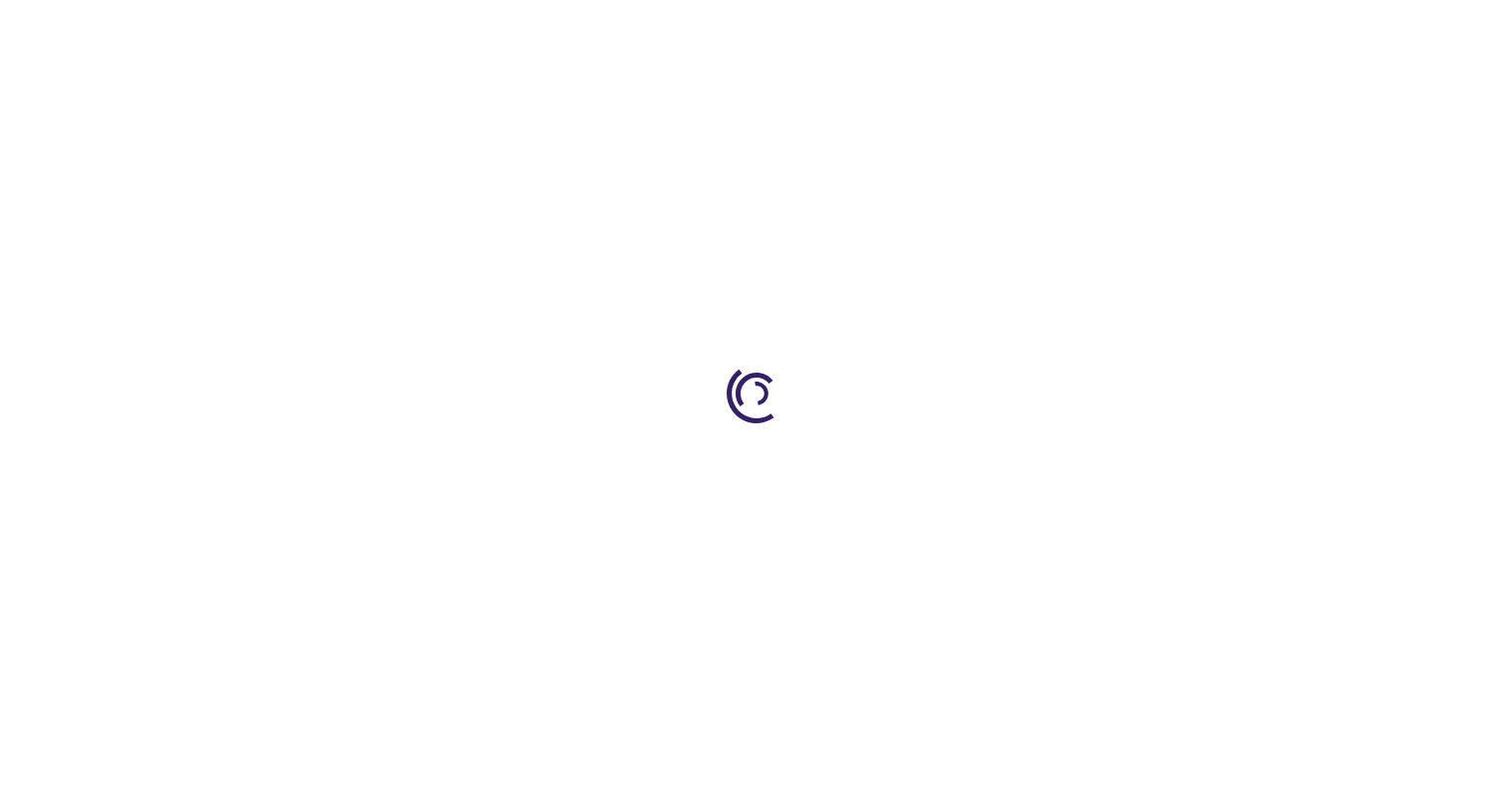 scroll, scrollTop: 0, scrollLeft: 0, axis: both 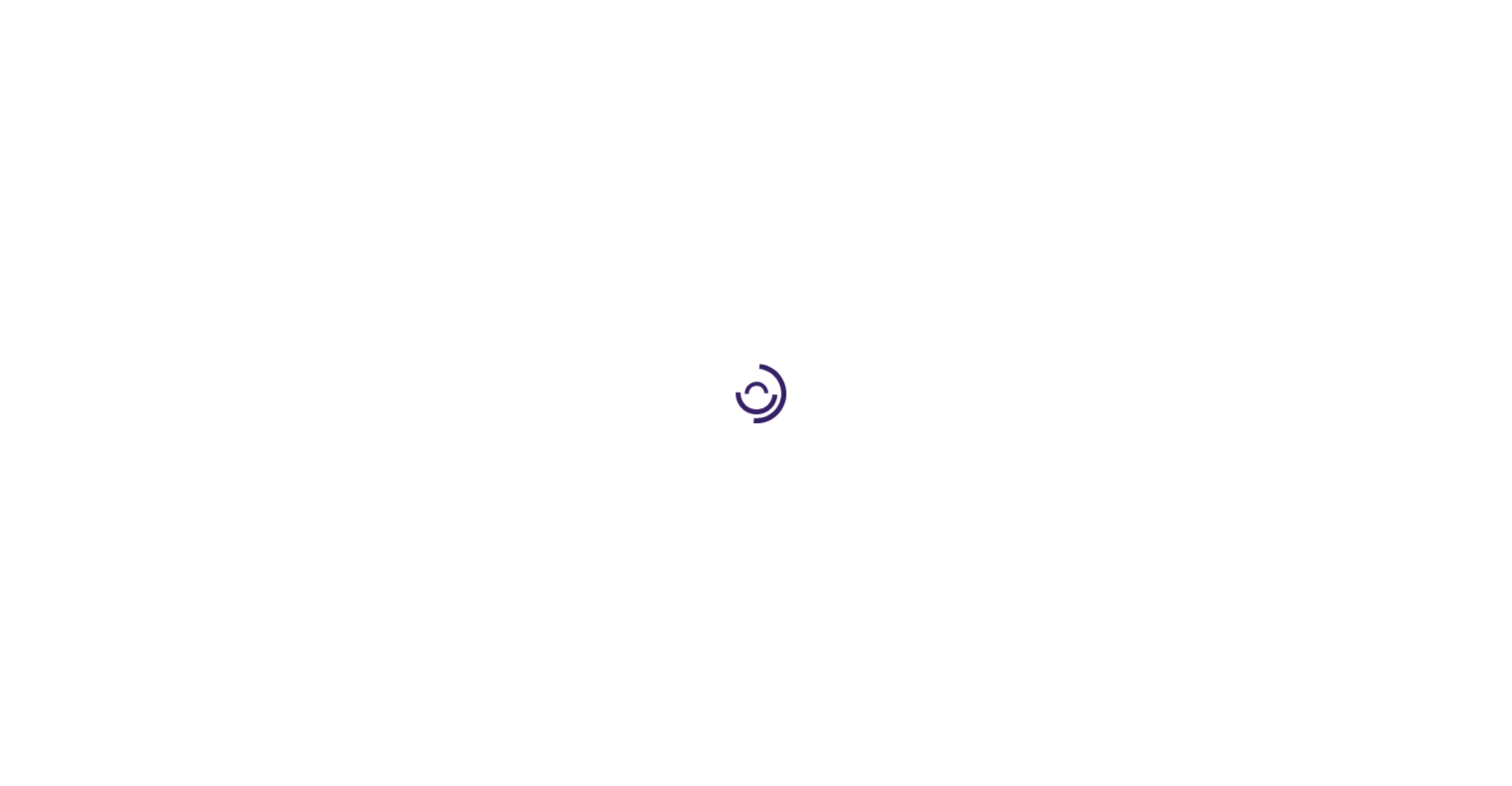 select on "US" 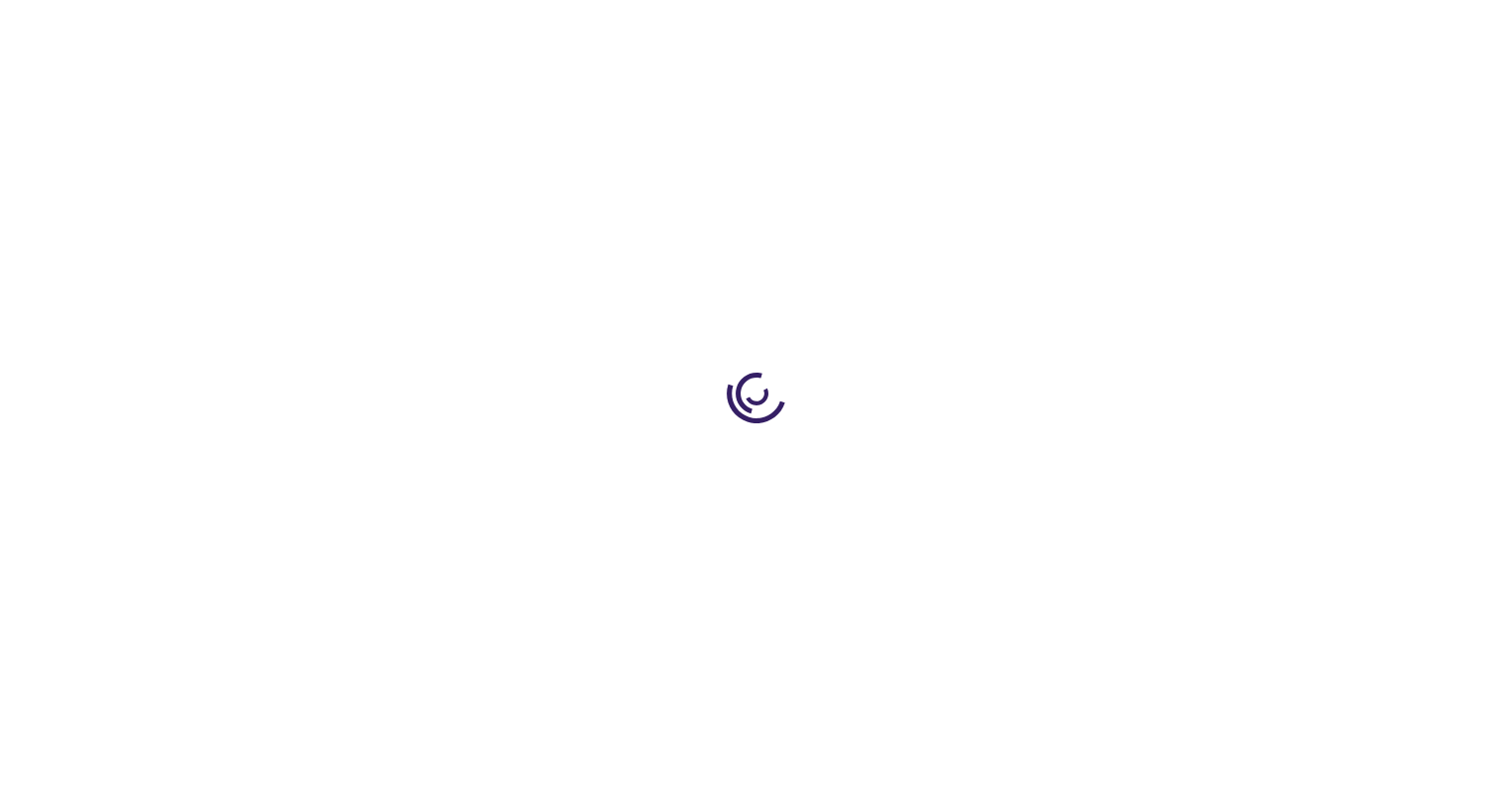 select on "57" 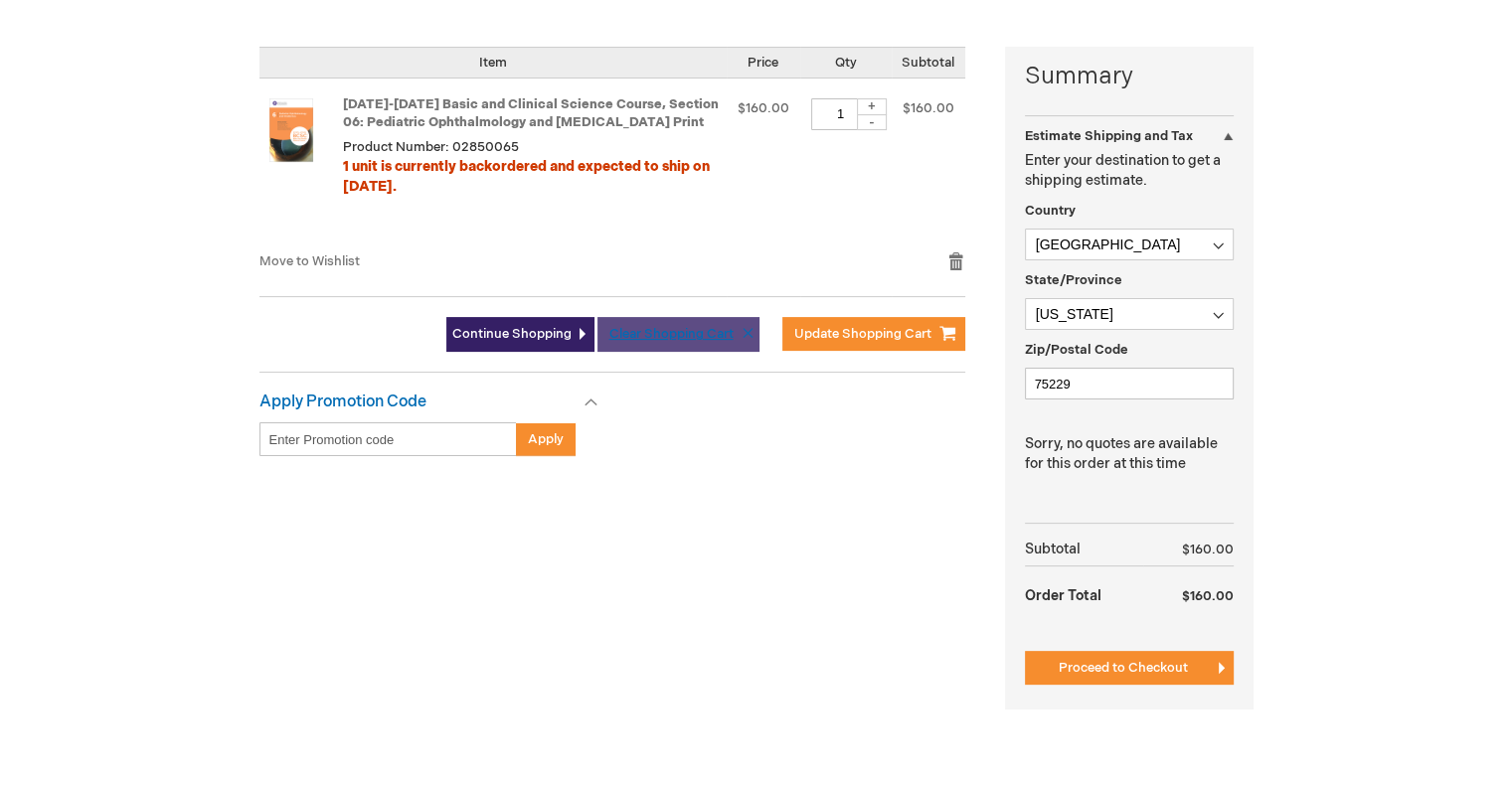 scroll, scrollTop: 468, scrollLeft: 0, axis: vertical 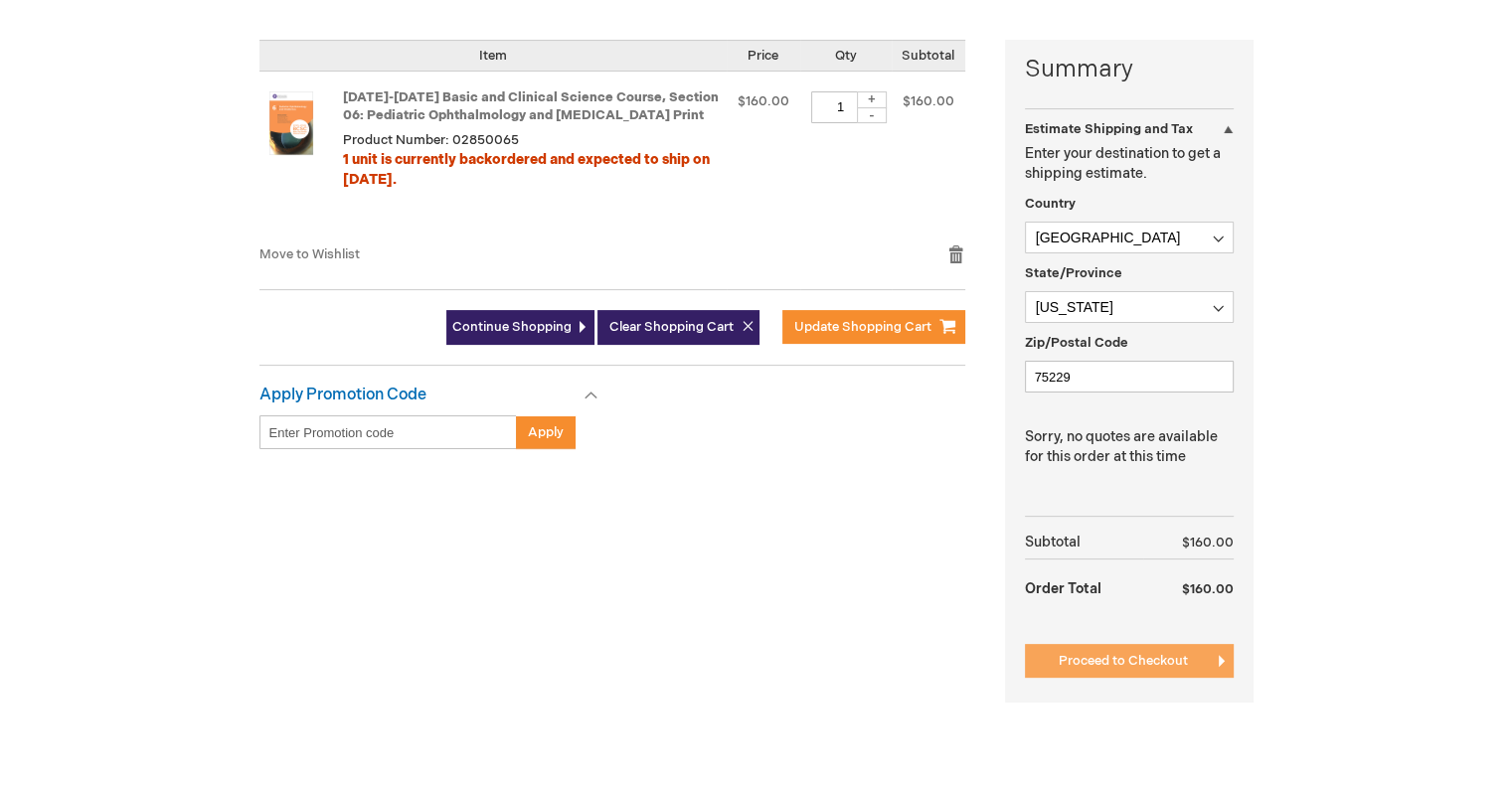 click on "Proceed to Checkout" at bounding box center (1129, 661) 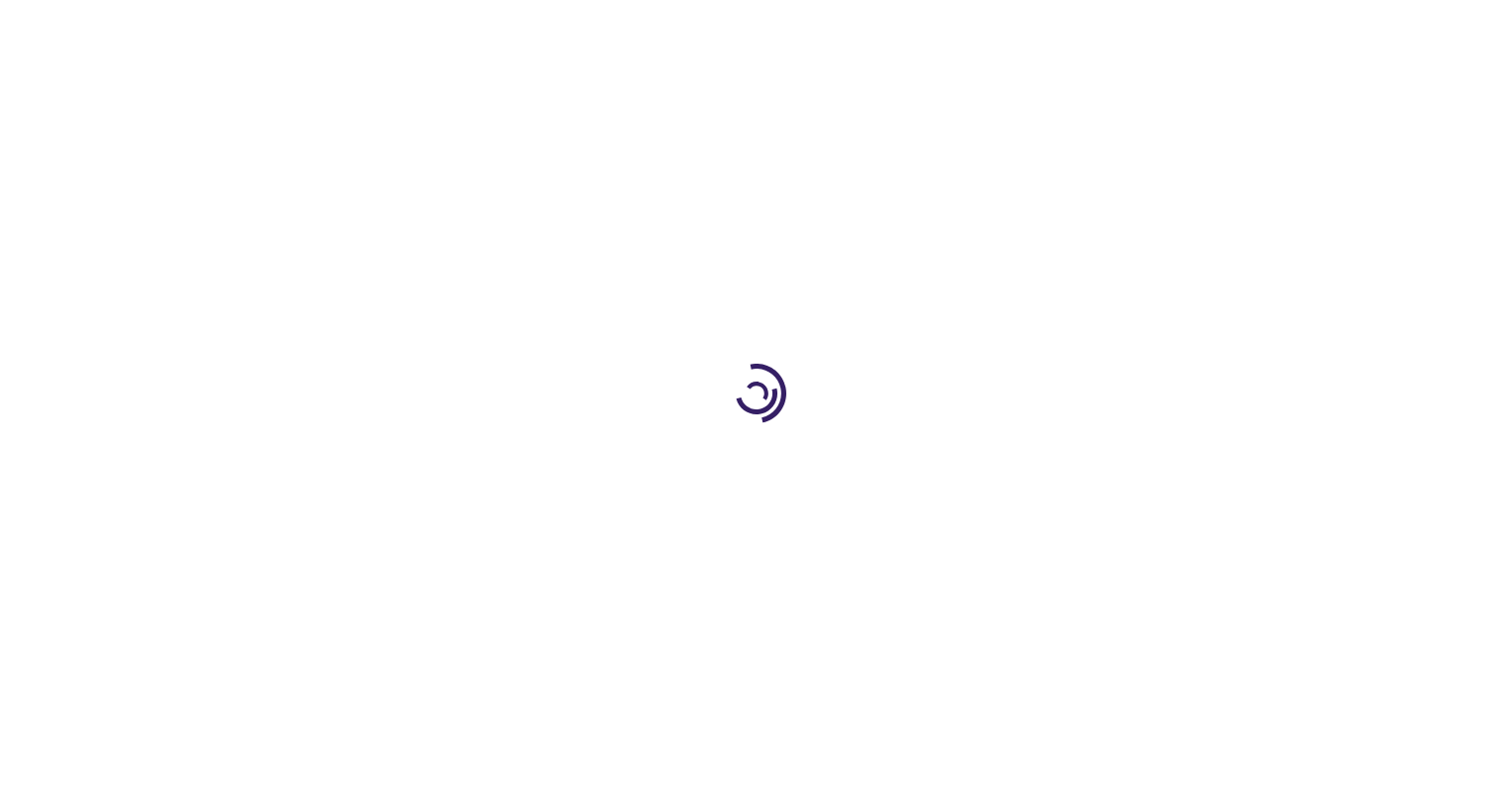 scroll, scrollTop: 0, scrollLeft: 0, axis: both 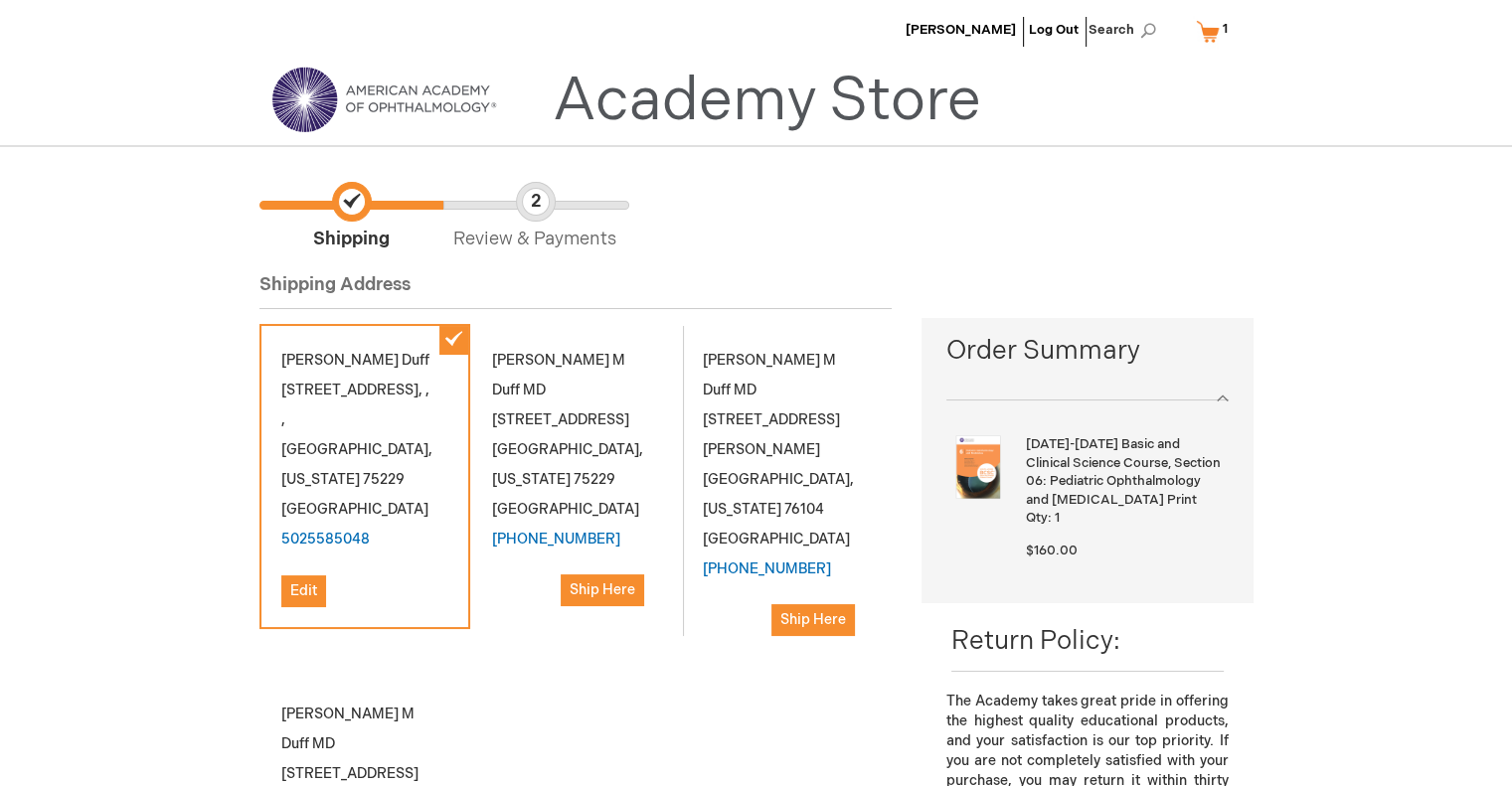click on "Review & Payments" at bounding box center [535, 217] 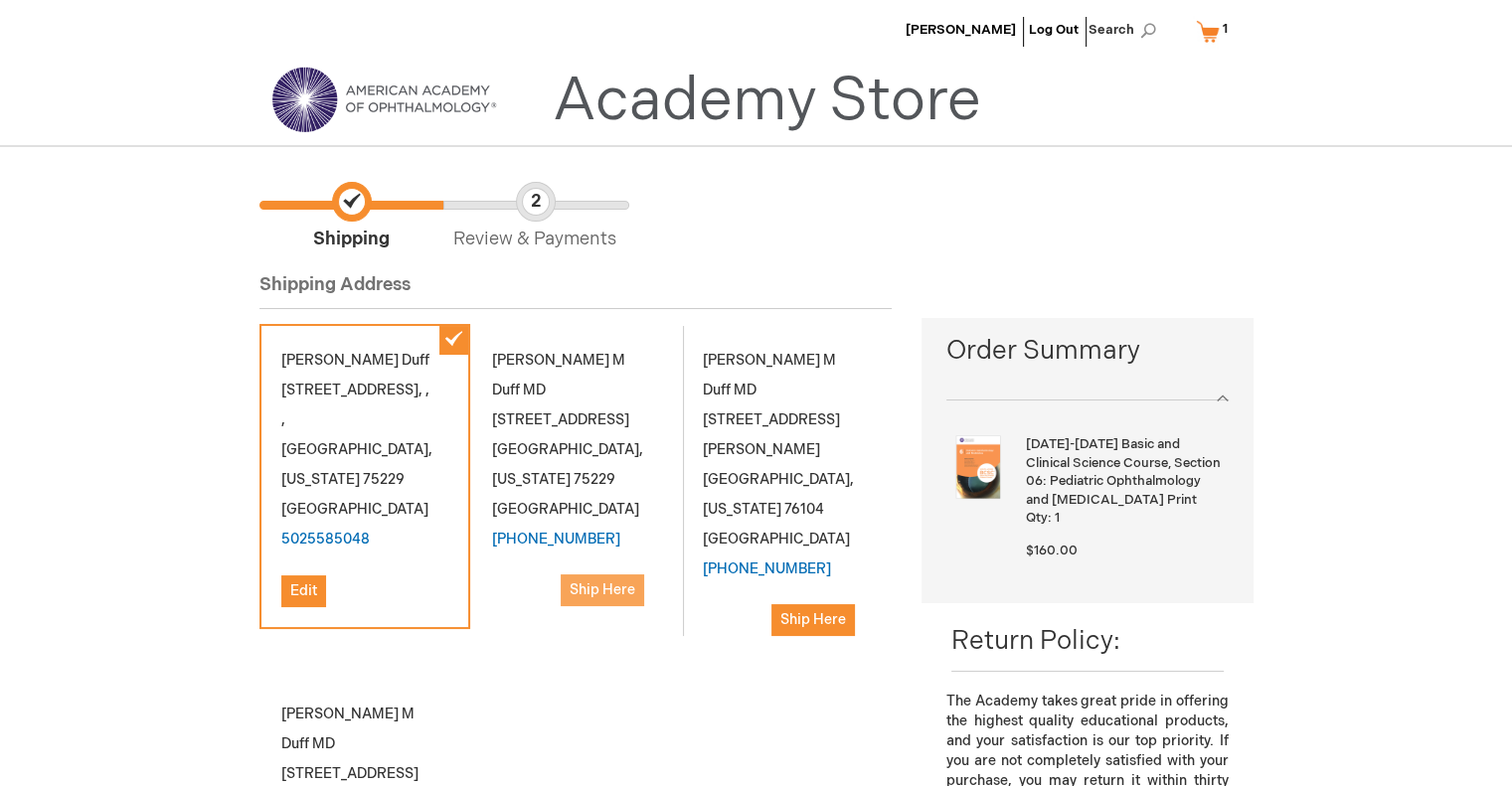 click on "Ship Here" at bounding box center [602, 589] 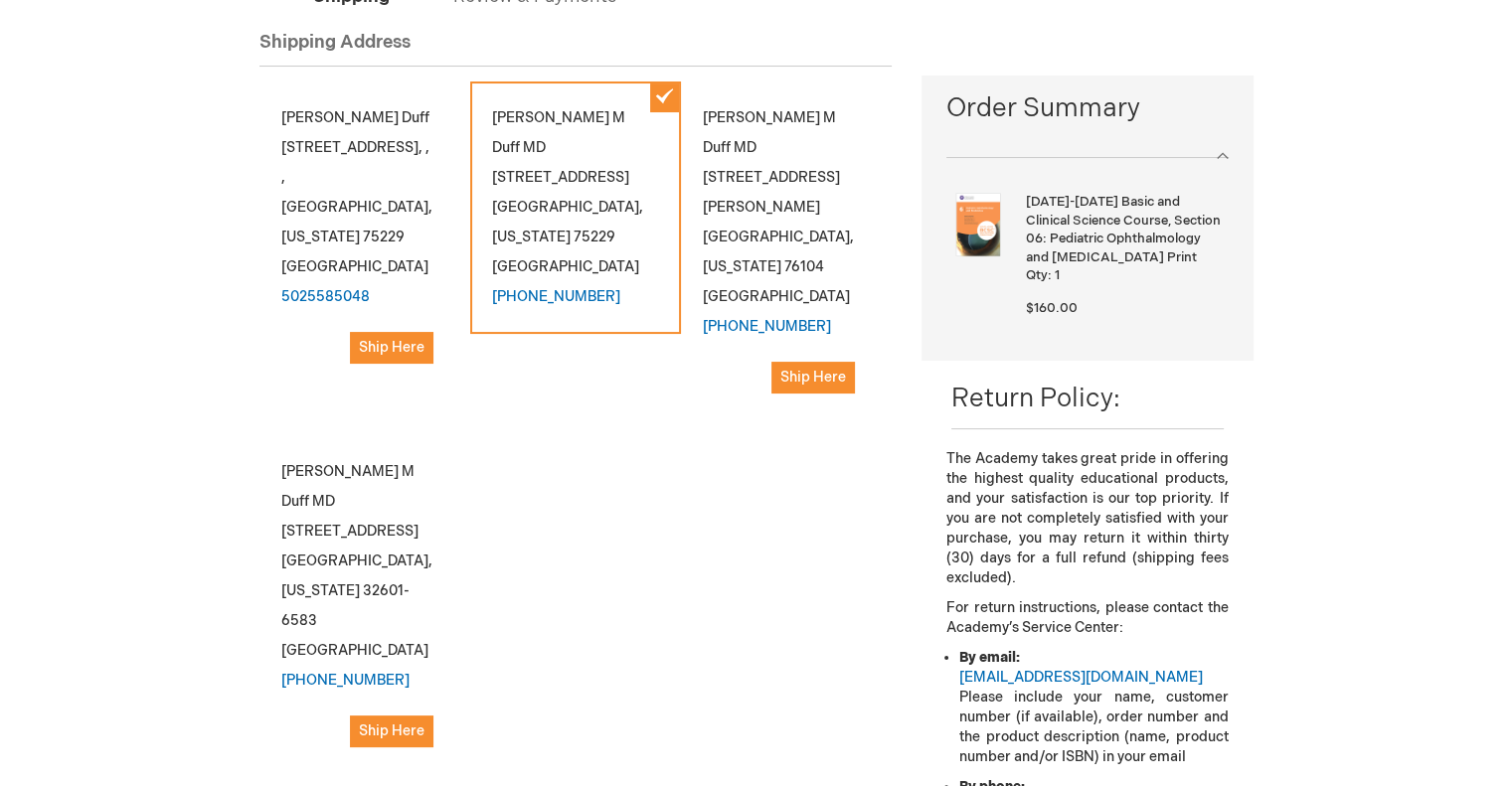 scroll, scrollTop: 231, scrollLeft: 0, axis: vertical 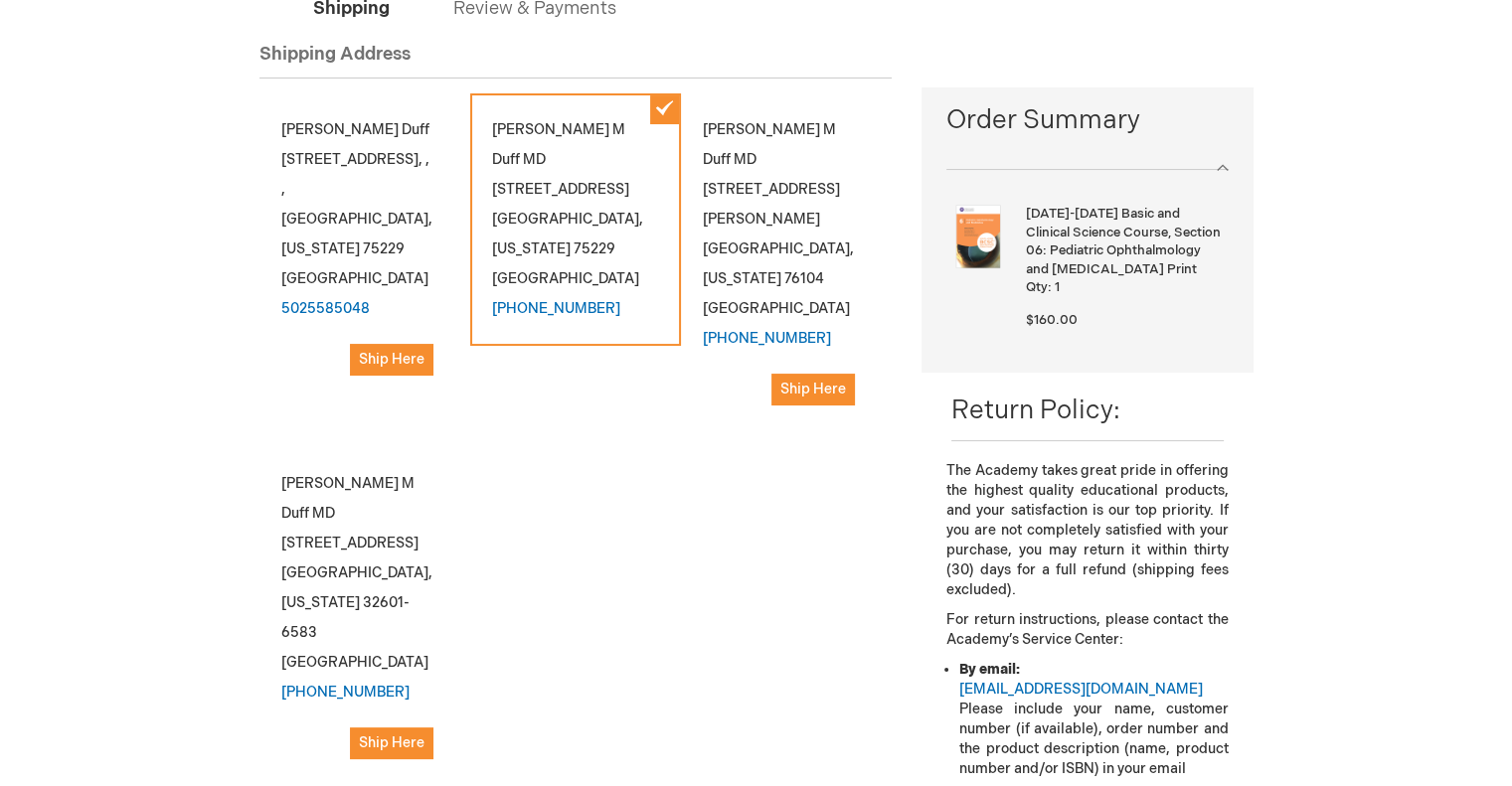 click on "Qty" at bounding box center [1037, 287] 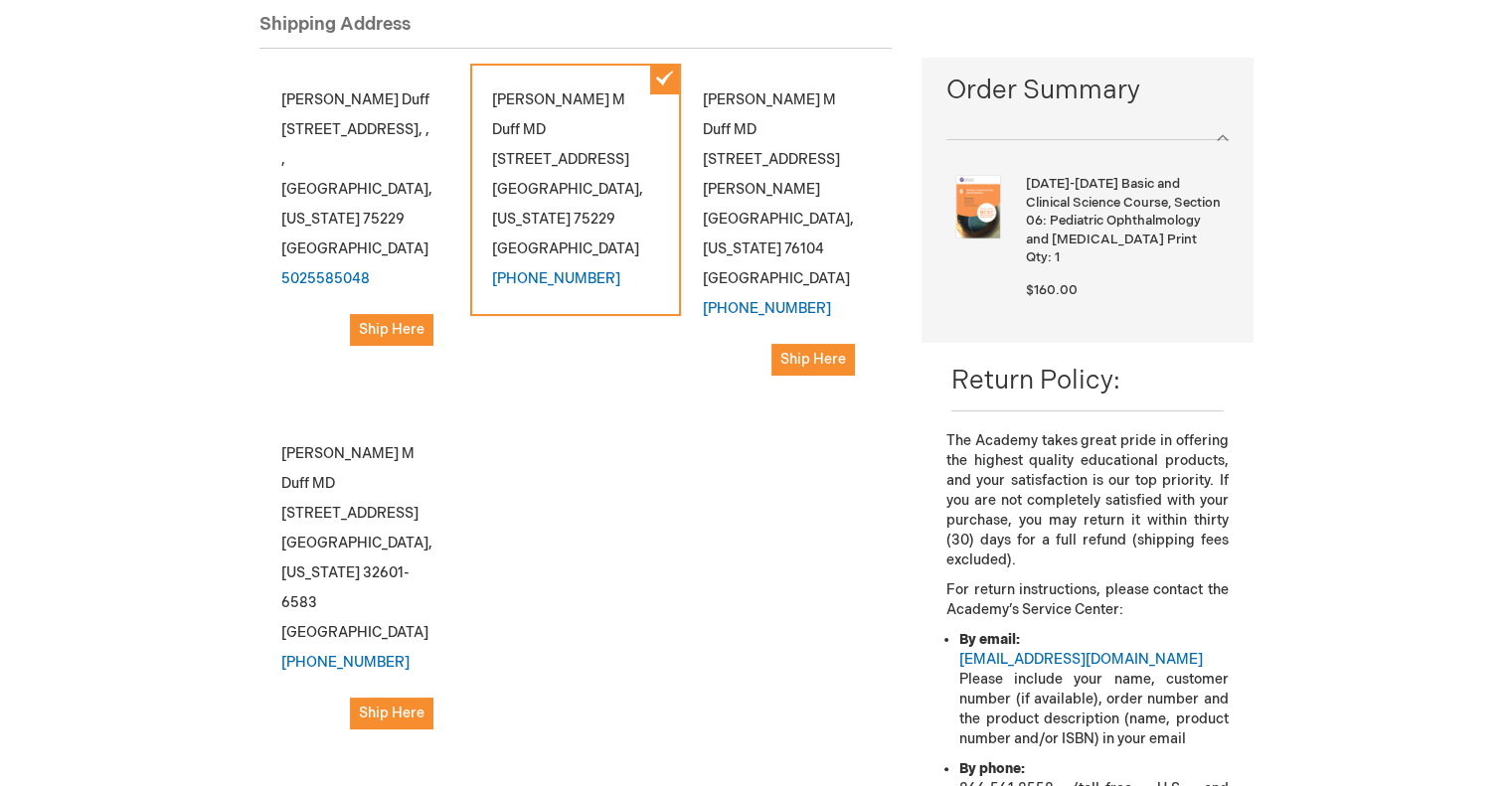 scroll, scrollTop: 233, scrollLeft: 0, axis: vertical 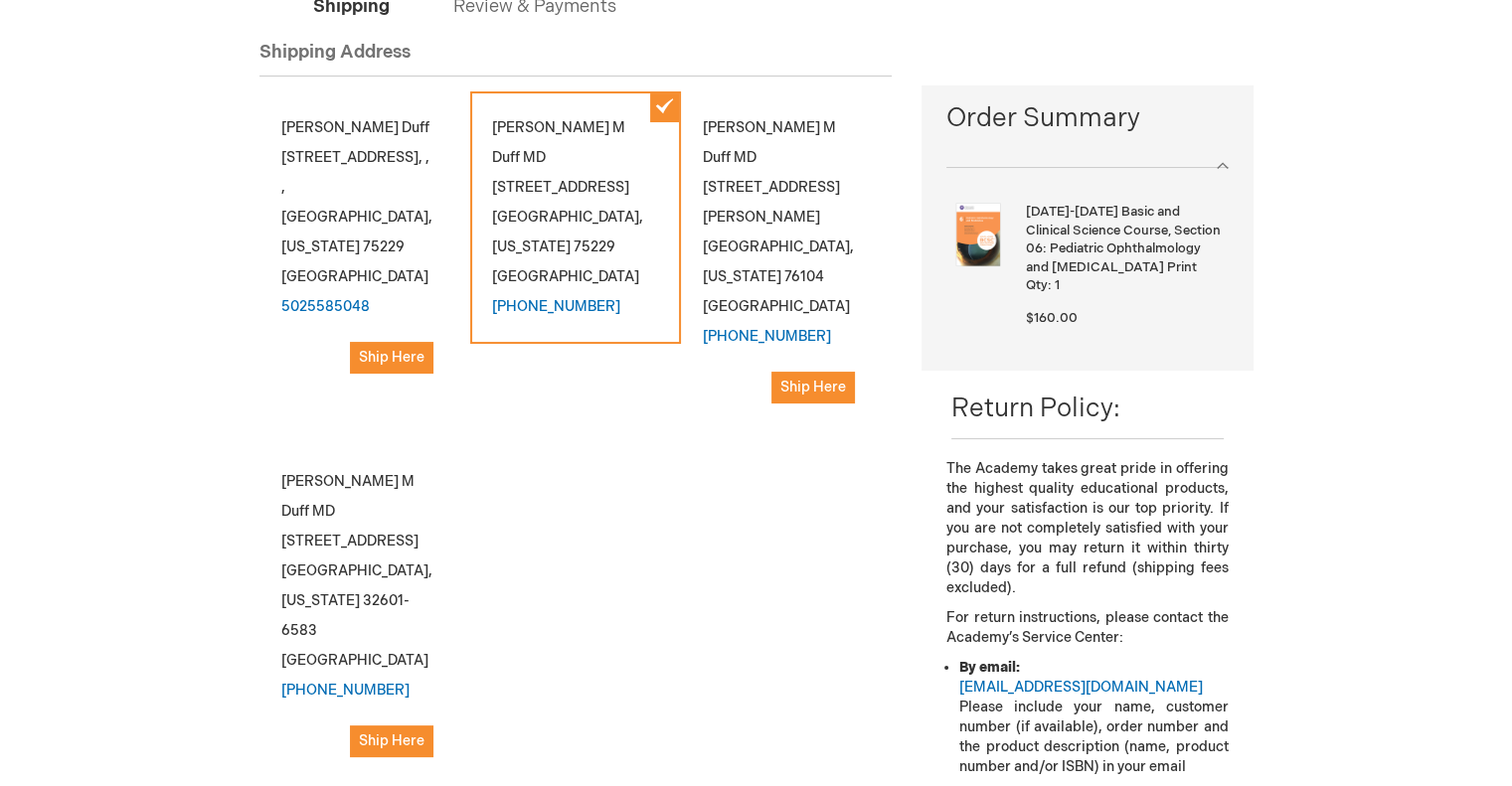 click on "Qty" at bounding box center (1040, 285) 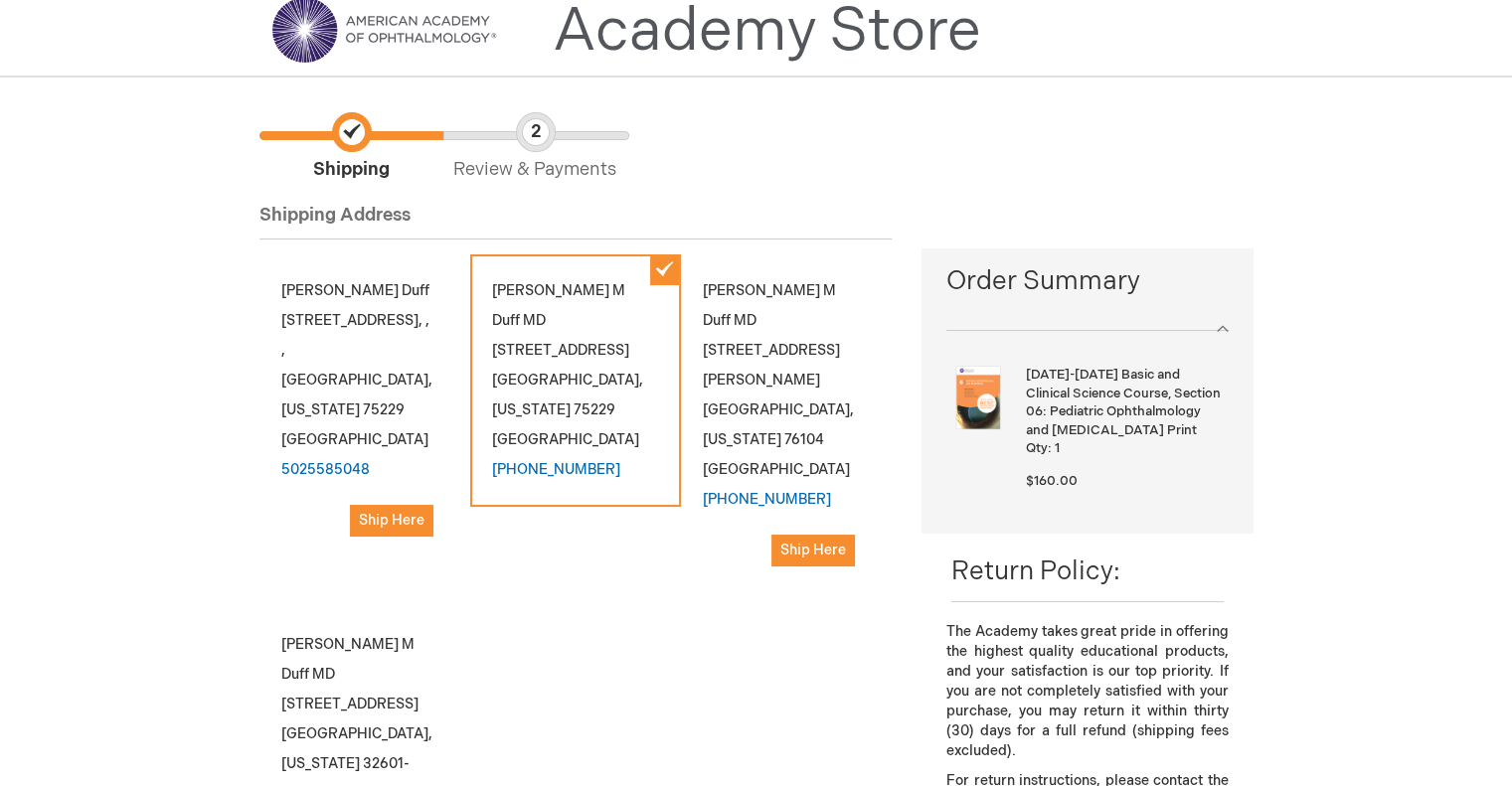 scroll, scrollTop: 48, scrollLeft: 0, axis: vertical 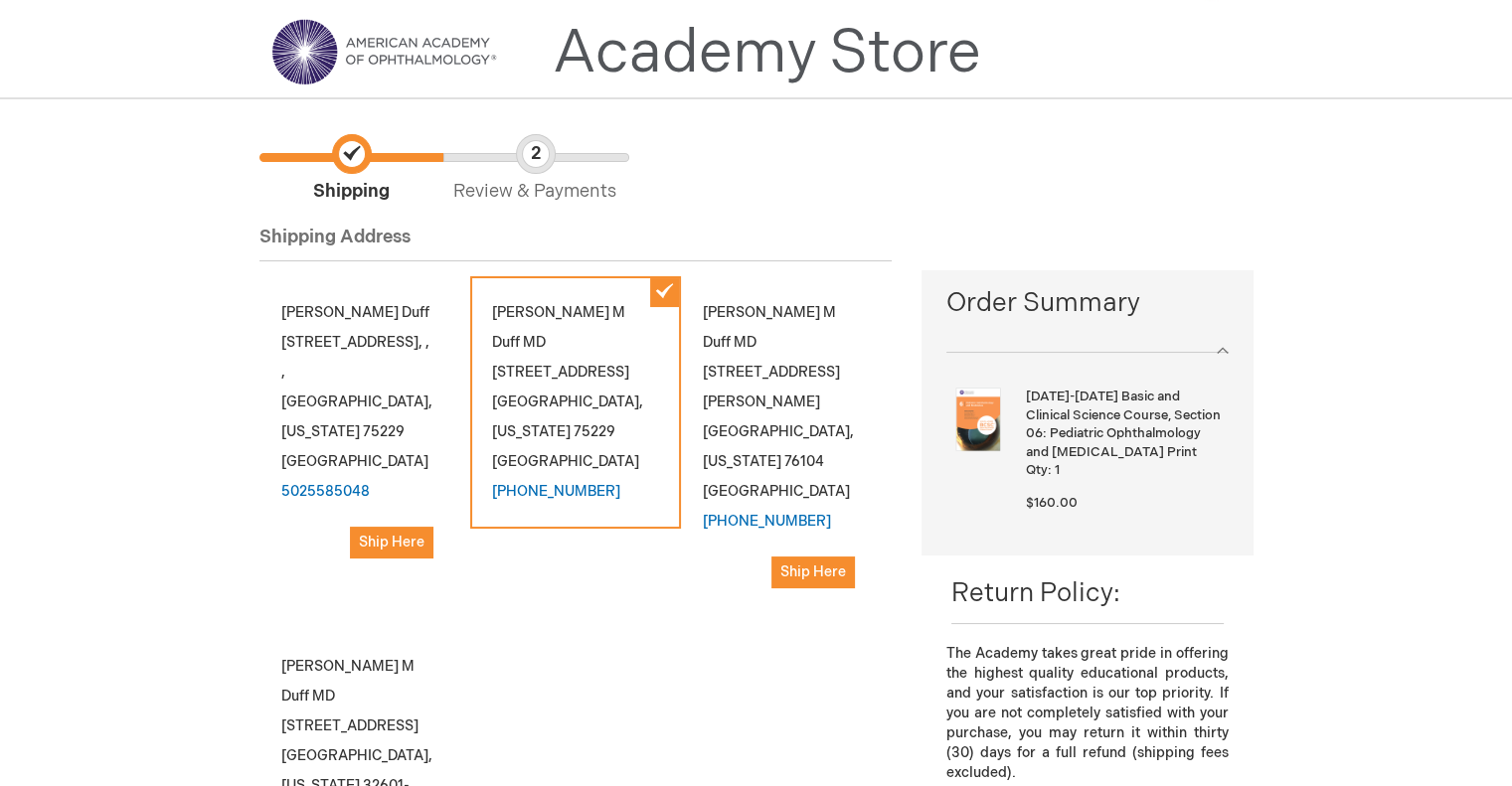 click on "Review & Payments" at bounding box center (535, 169) 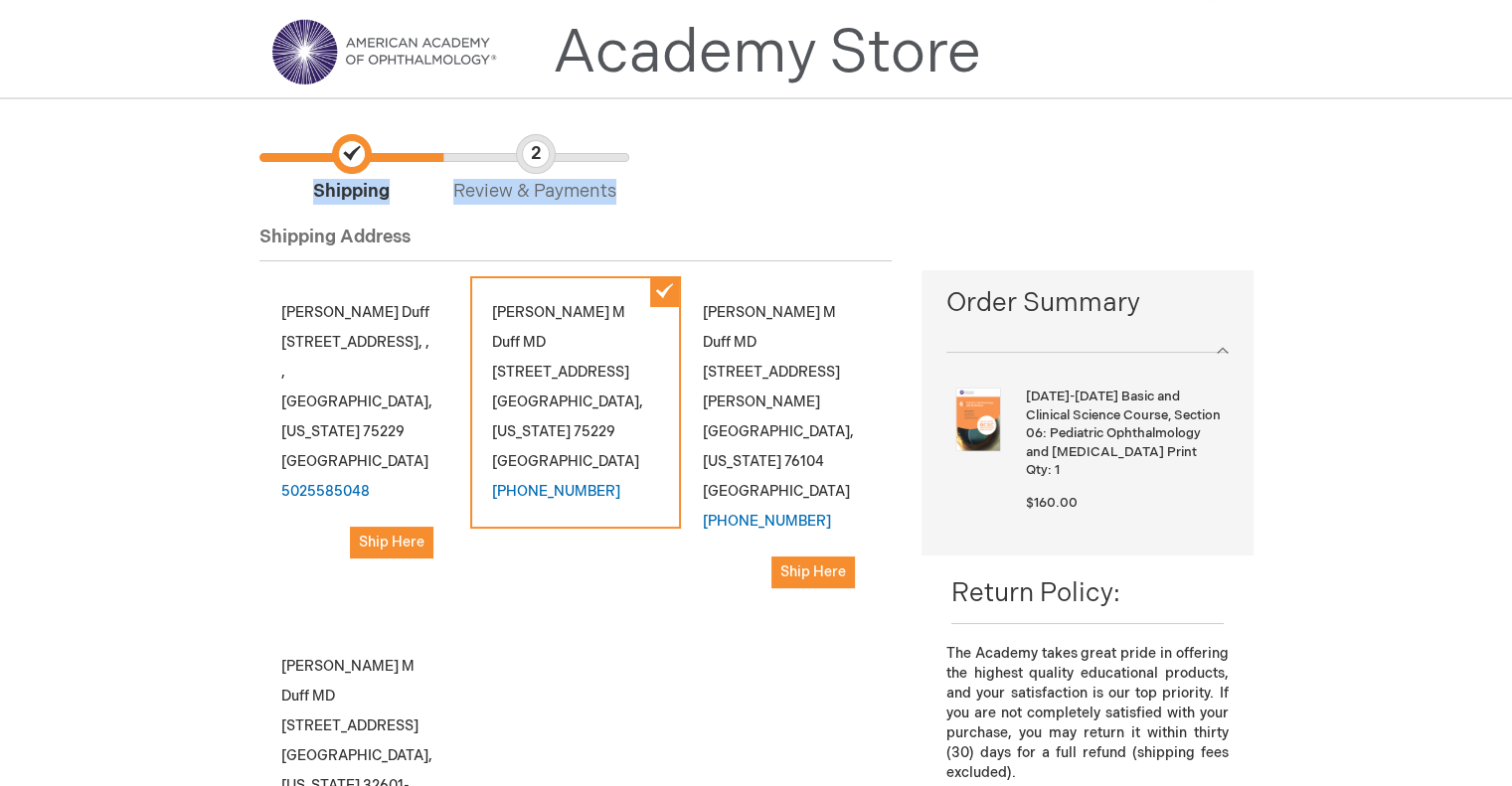 click on "Review & Payments" at bounding box center (535, 169) 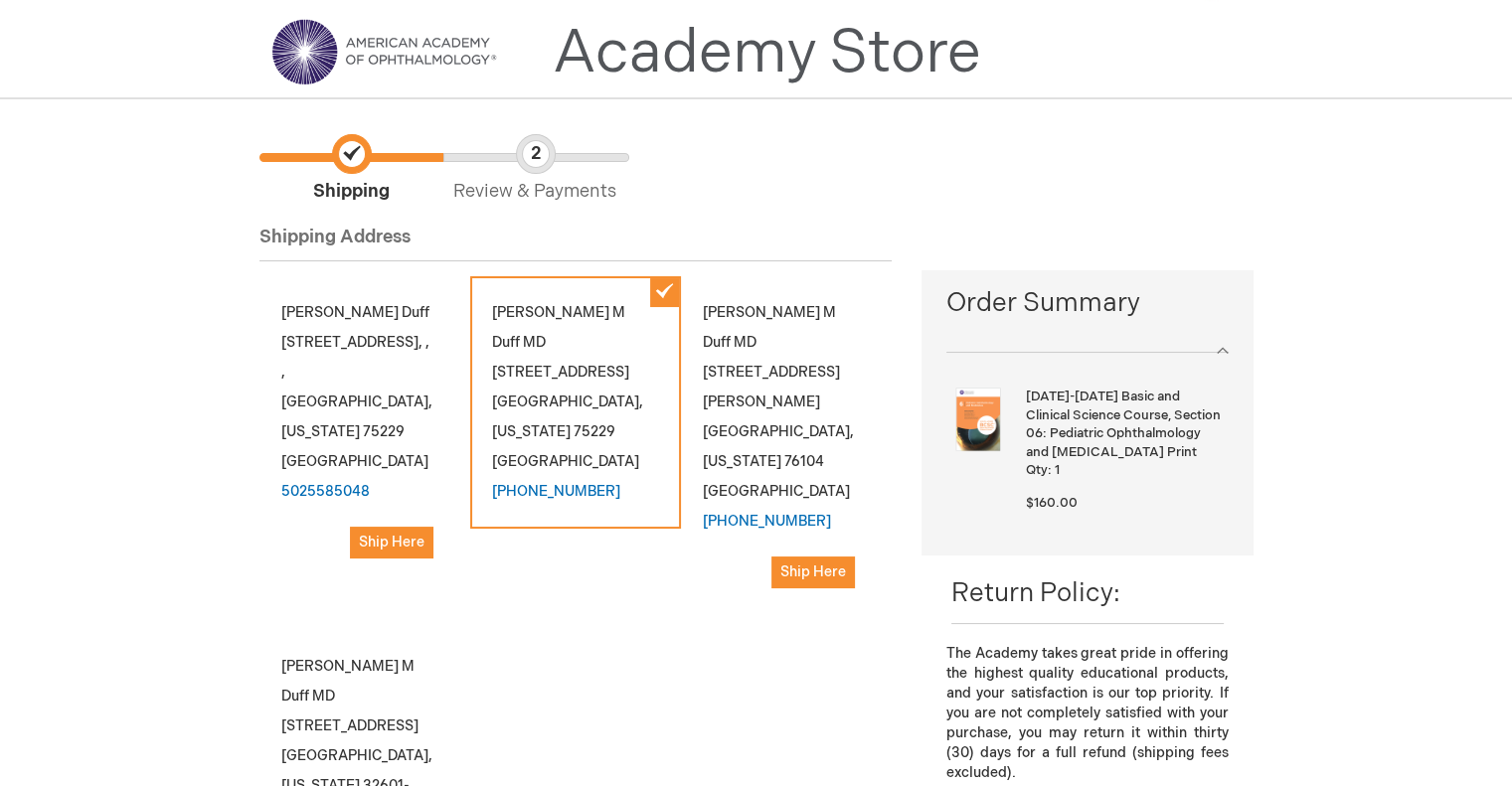 click on "Review & Payments" at bounding box center [535, 169] 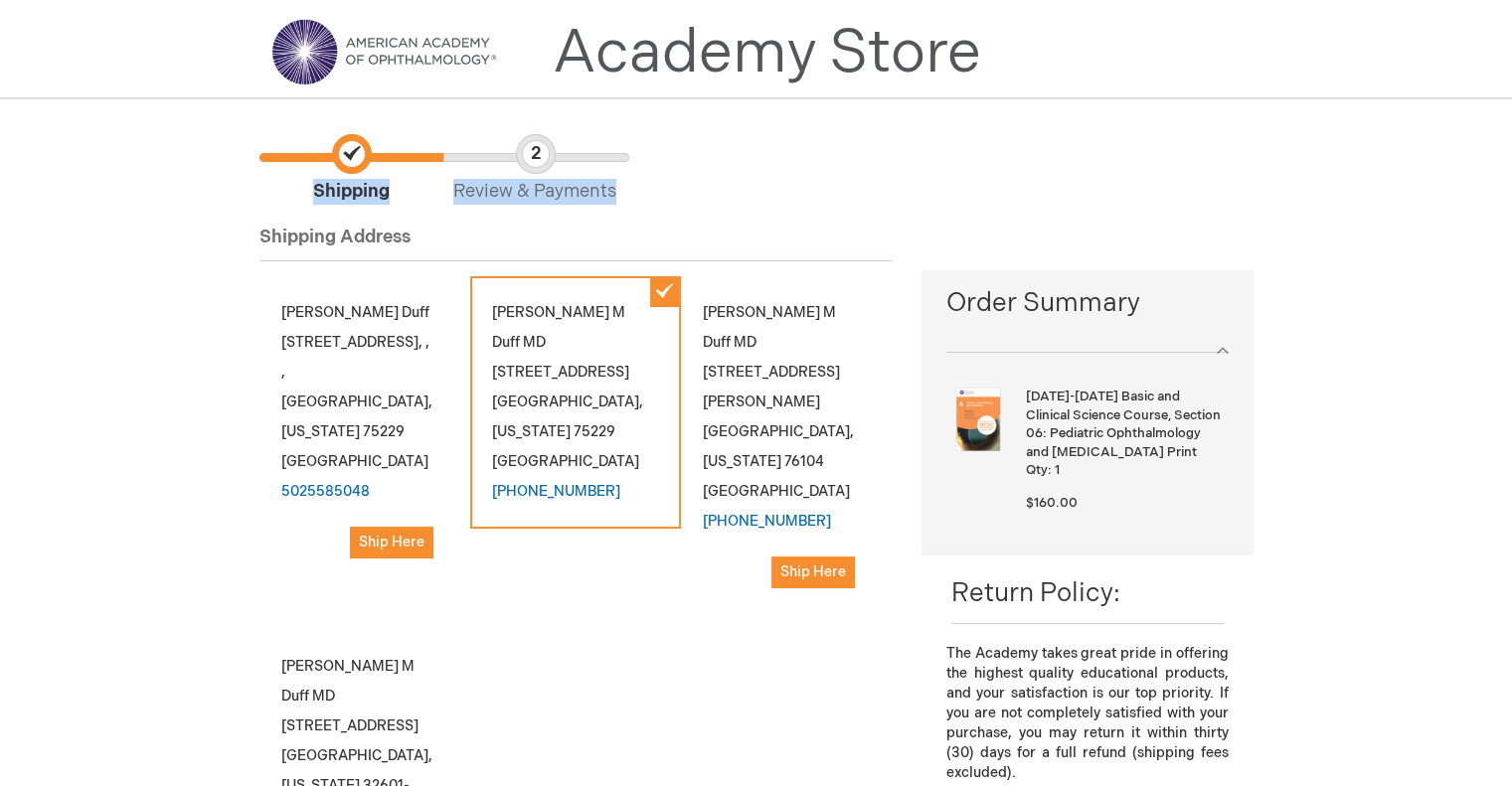 click on "Review & Payments" at bounding box center [535, 169] 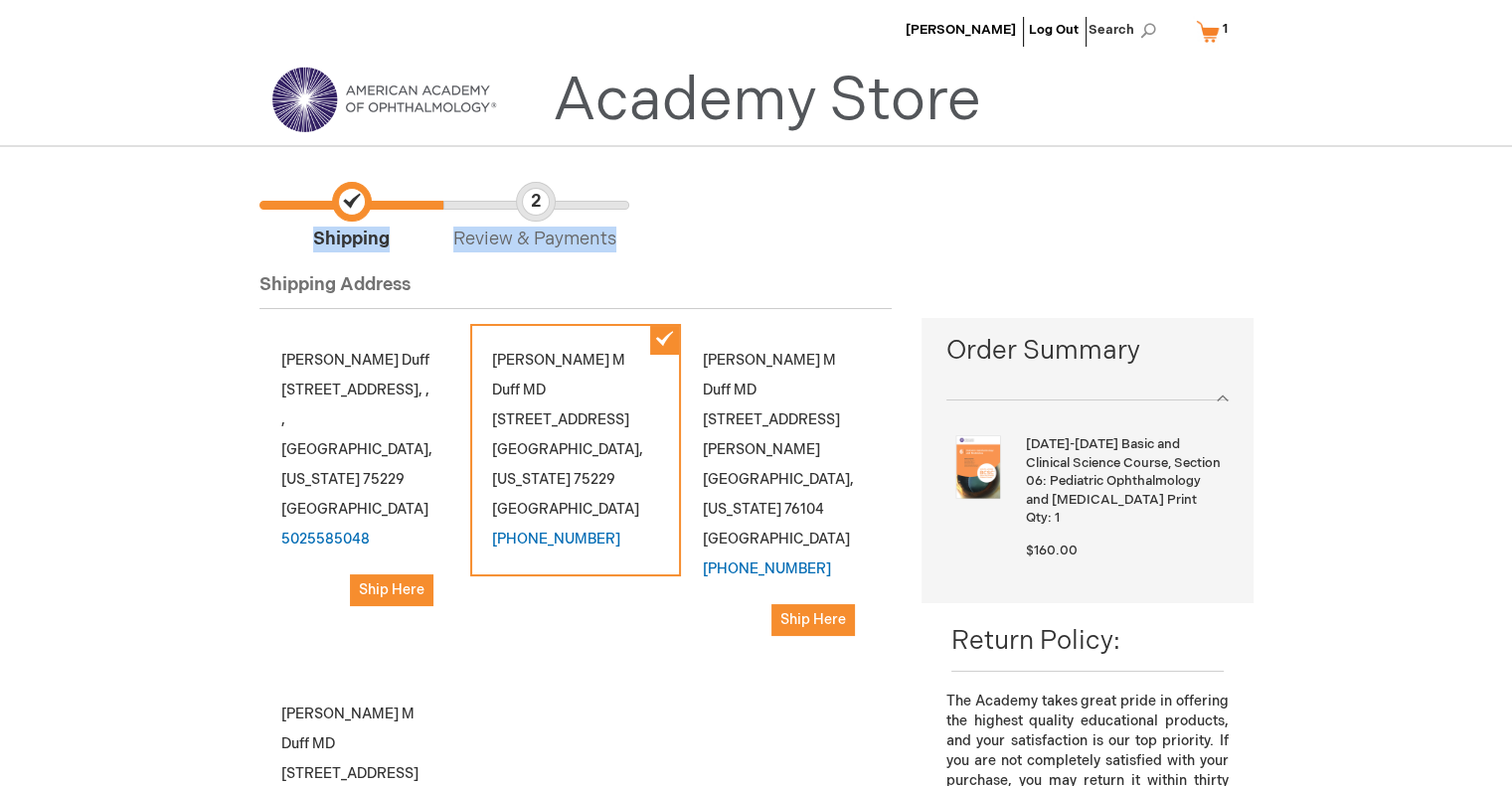 click on "My Cart
1
1
items" at bounding box center [1216, 31] 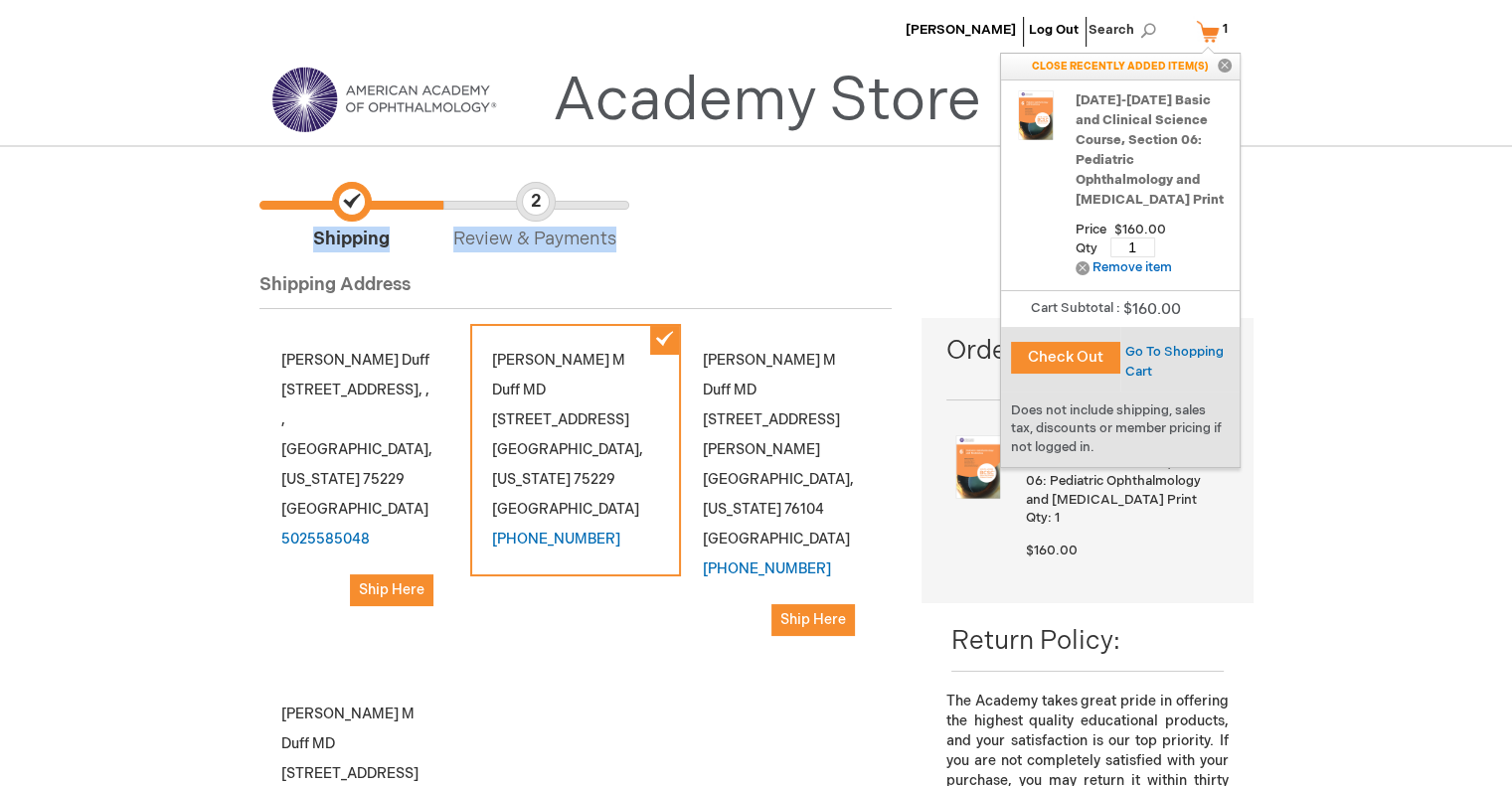click on "Check Out" at bounding box center (1066, 358) 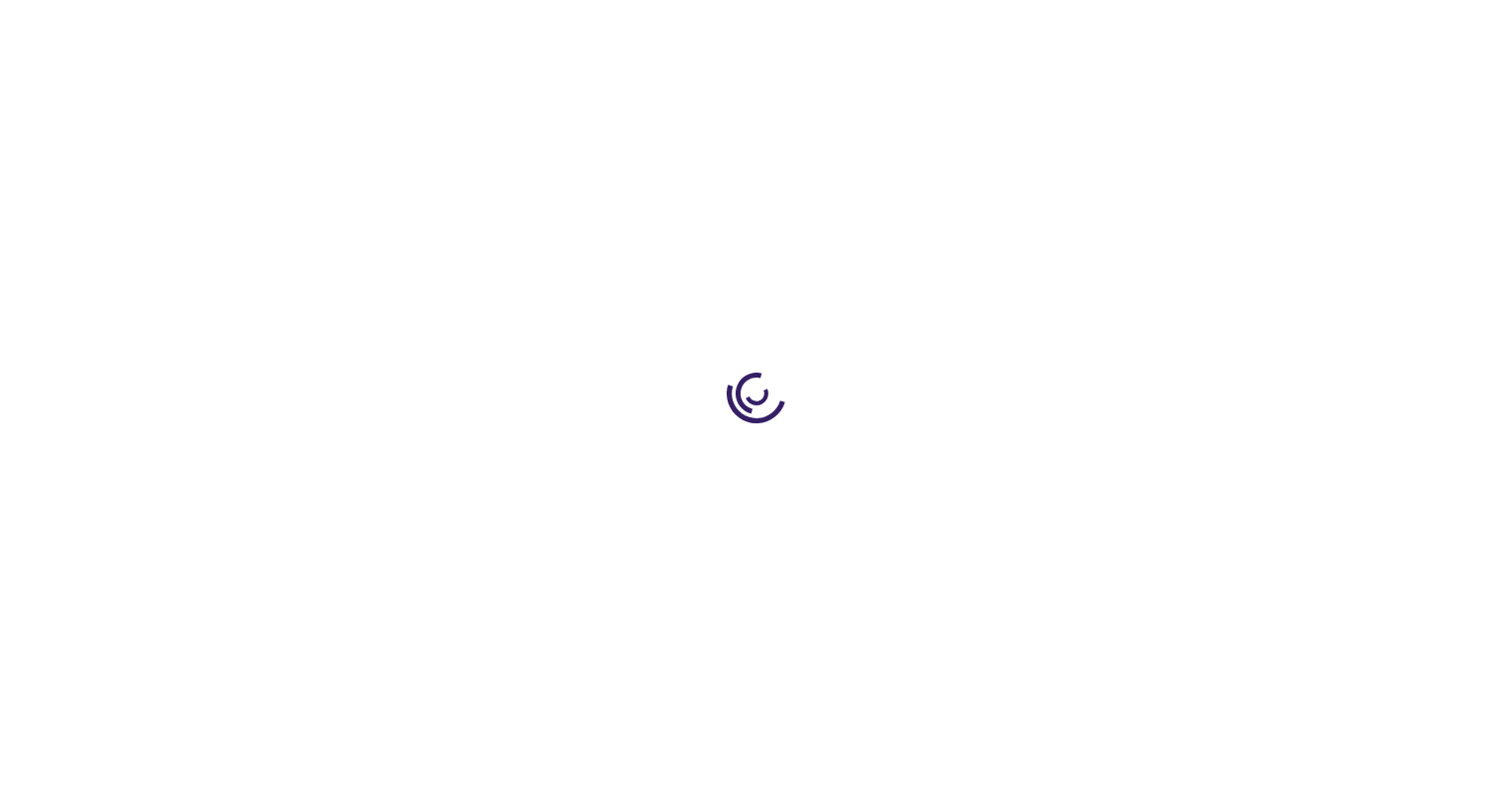 scroll, scrollTop: 0, scrollLeft: 0, axis: both 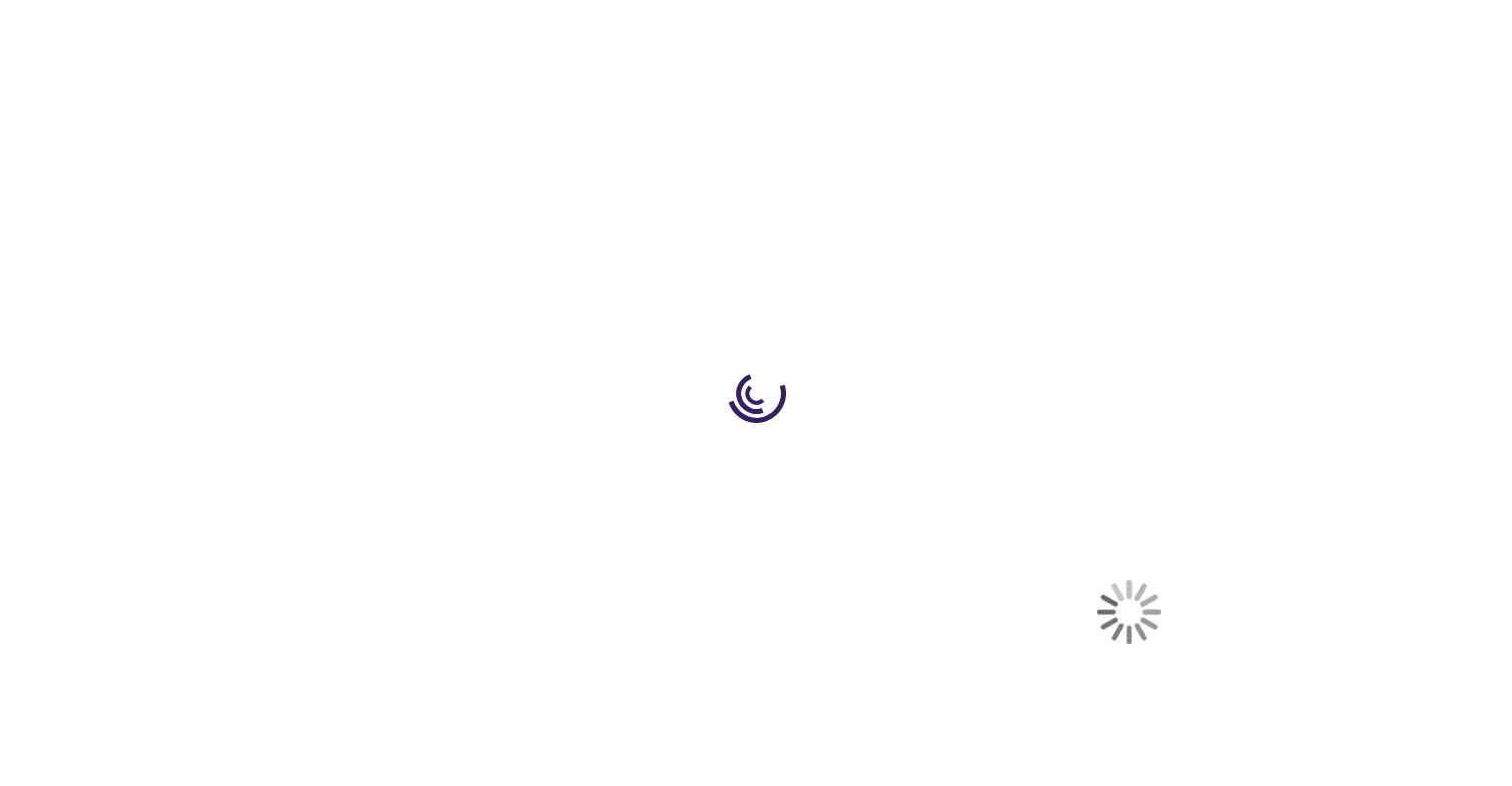 select on "US" 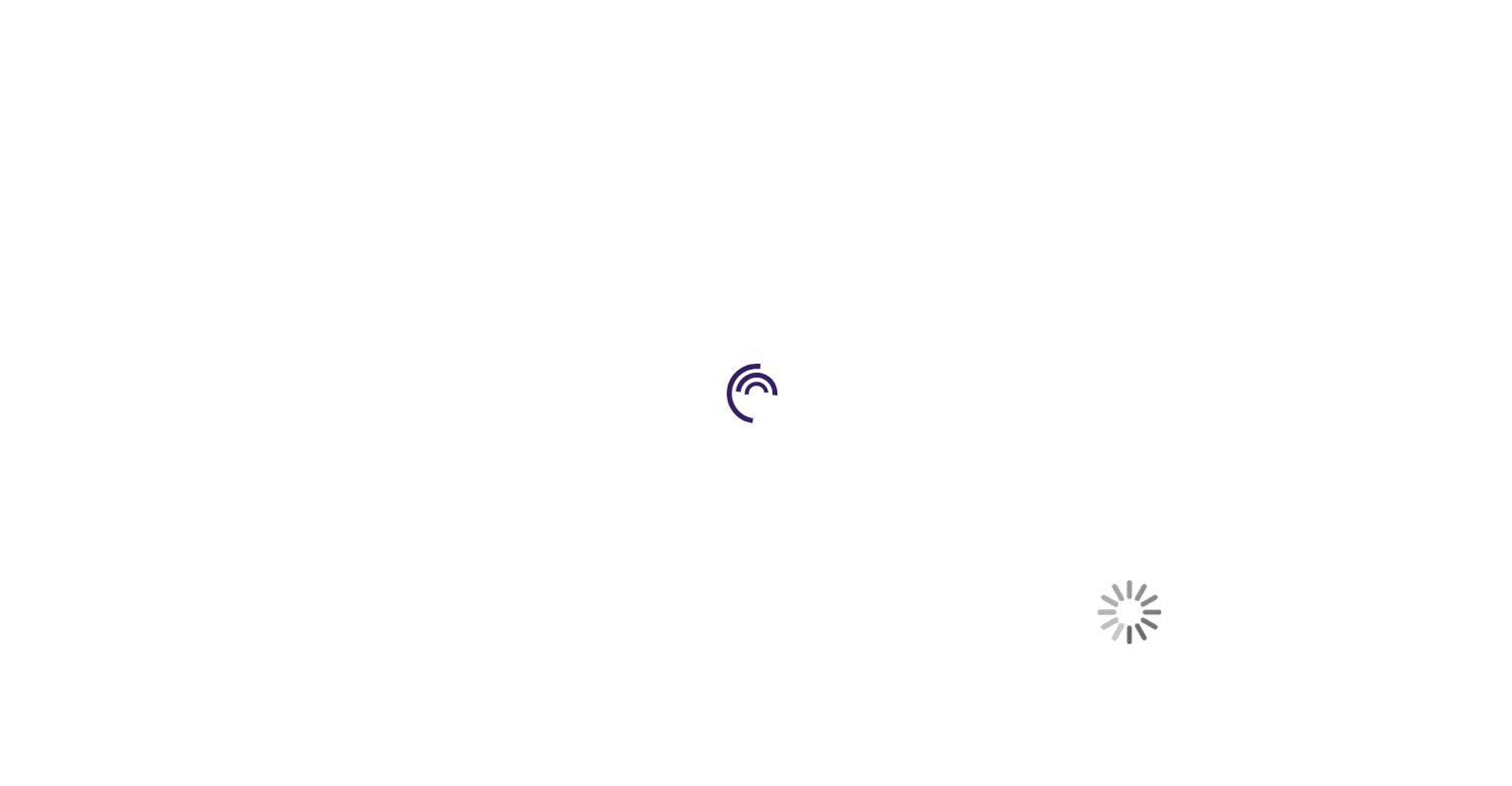select on "57" 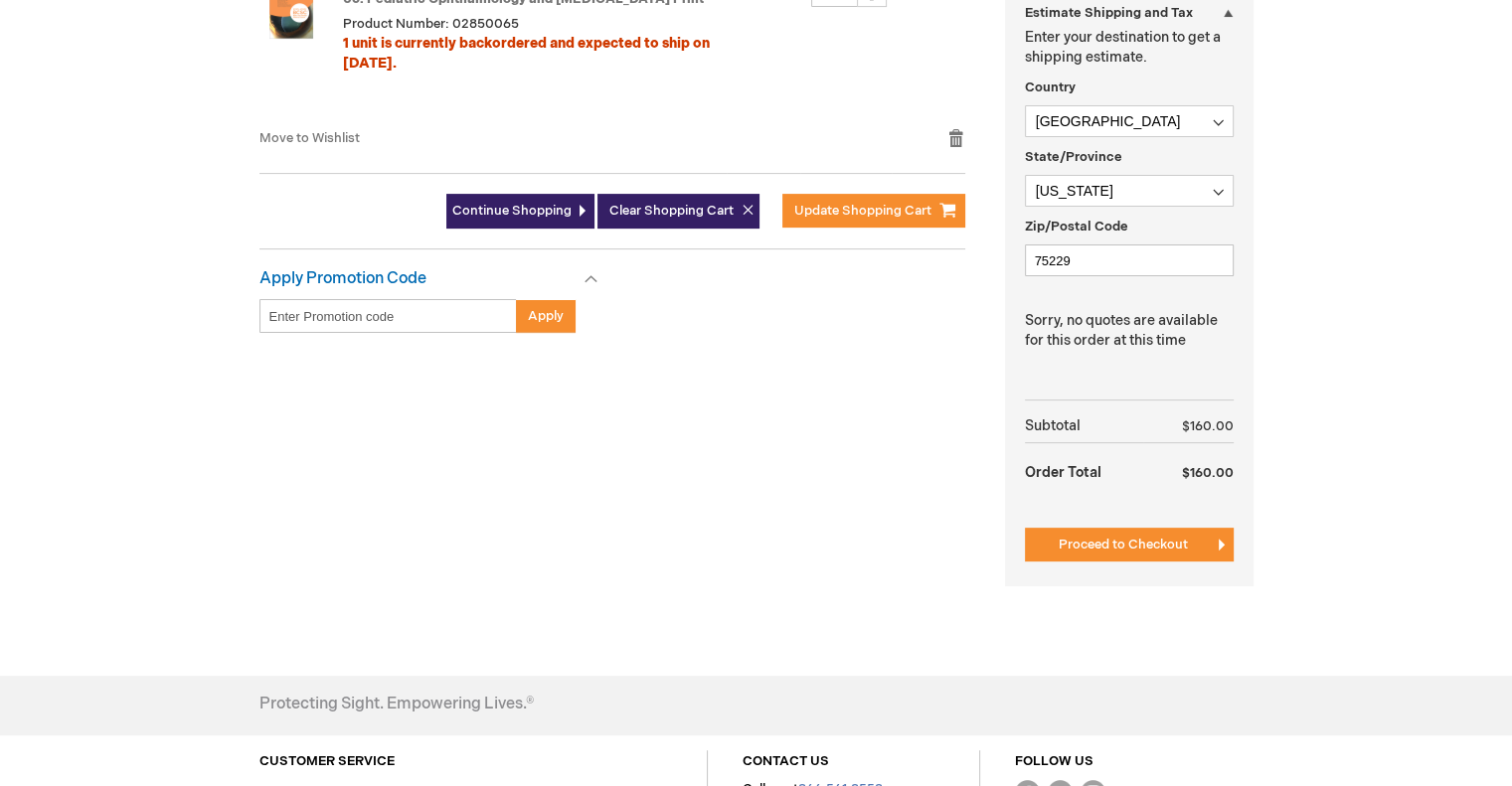 scroll, scrollTop: 584, scrollLeft: 0, axis: vertical 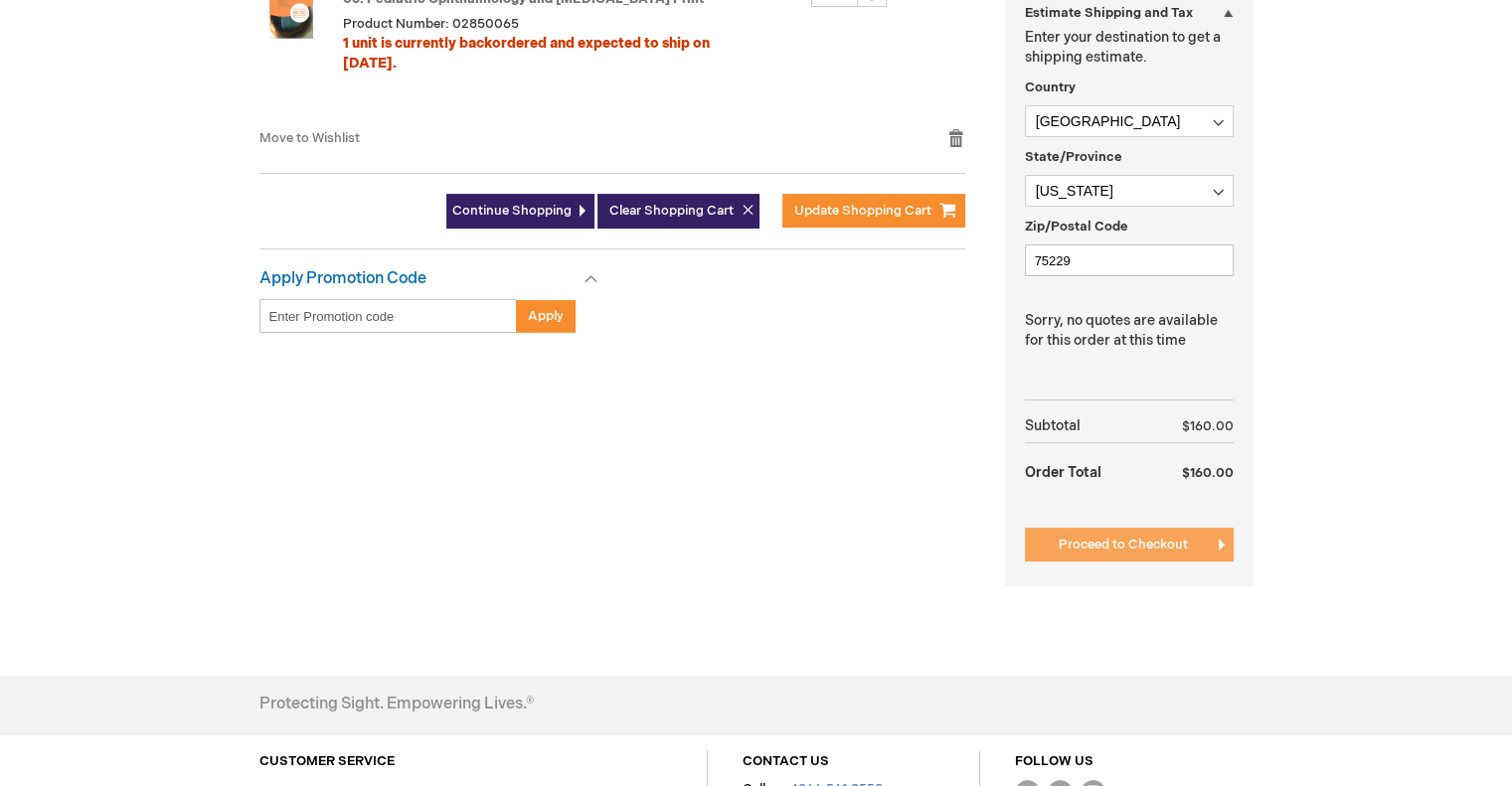 click on "Proceed to Checkout" at bounding box center [1123, 545] 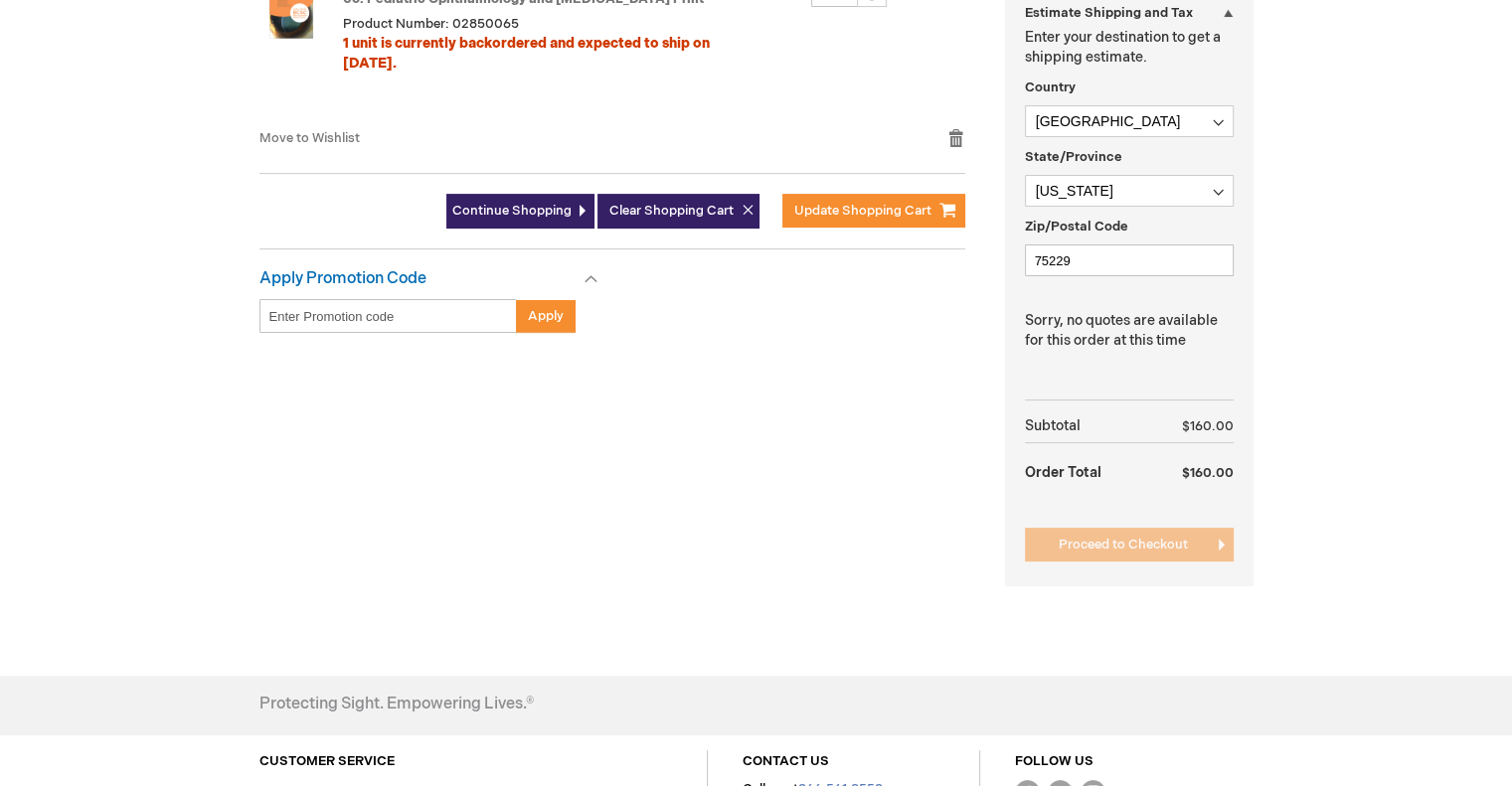 click on "Summary
Estimate Shipping and Tax
Estimate Shipping and Tax
Enter your destination to get a shipping estimate.
Country
Afghanistan Åland Islands Albania Algeria American Samoa Andorra Angola Anguilla Antarctica Antigua & Barbuda Argentina Armenia Aruba Australia Austria Azerbaijan Bahamas Bahrain Bangladesh Barbados Belarus Belgium Belize Benin Bermuda Bhutan Bolivia Bosnia & Herzegovina Botswana Bouvet Island Brazil British Indian Ocean Territory British Virgin Islands Brunei Bulgaria Burkina Faso Burundi Cambodia Cameroon Canada Cape Verde Caribbean Netherlands Cayman Islands Central African Republic Chad Chile China Christmas Island Cocos (Keeling) Islands Colombia Comoros Congo - Brazzaville Congo - Kinshasa Cook Islands Costa Rica Côte d’Ivoire Croatia Cuba Curaçao Cyprus Czechia Denmark Djibouti Dominica Fiji" at bounding box center (756, 267) 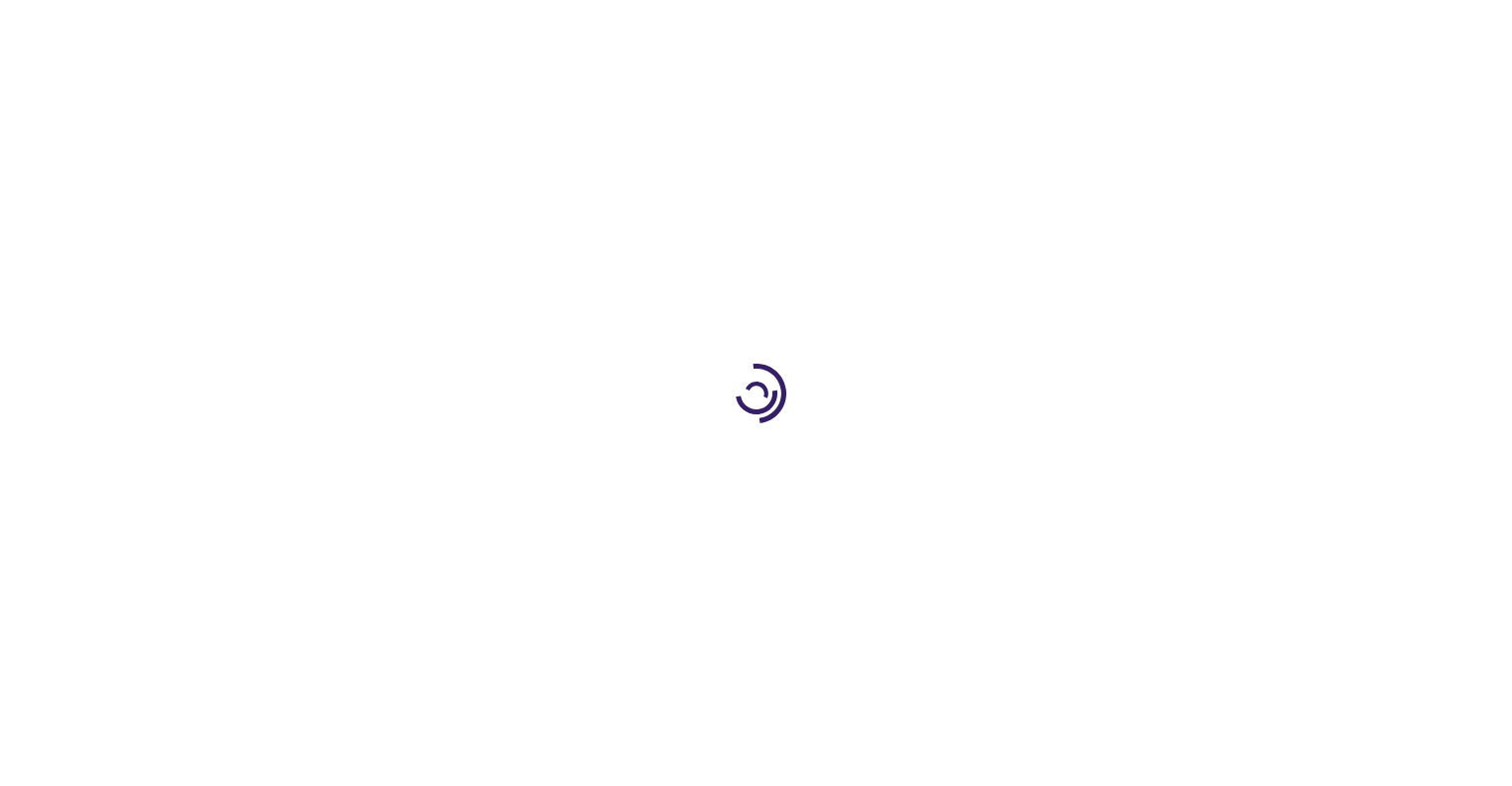 scroll, scrollTop: 0, scrollLeft: 0, axis: both 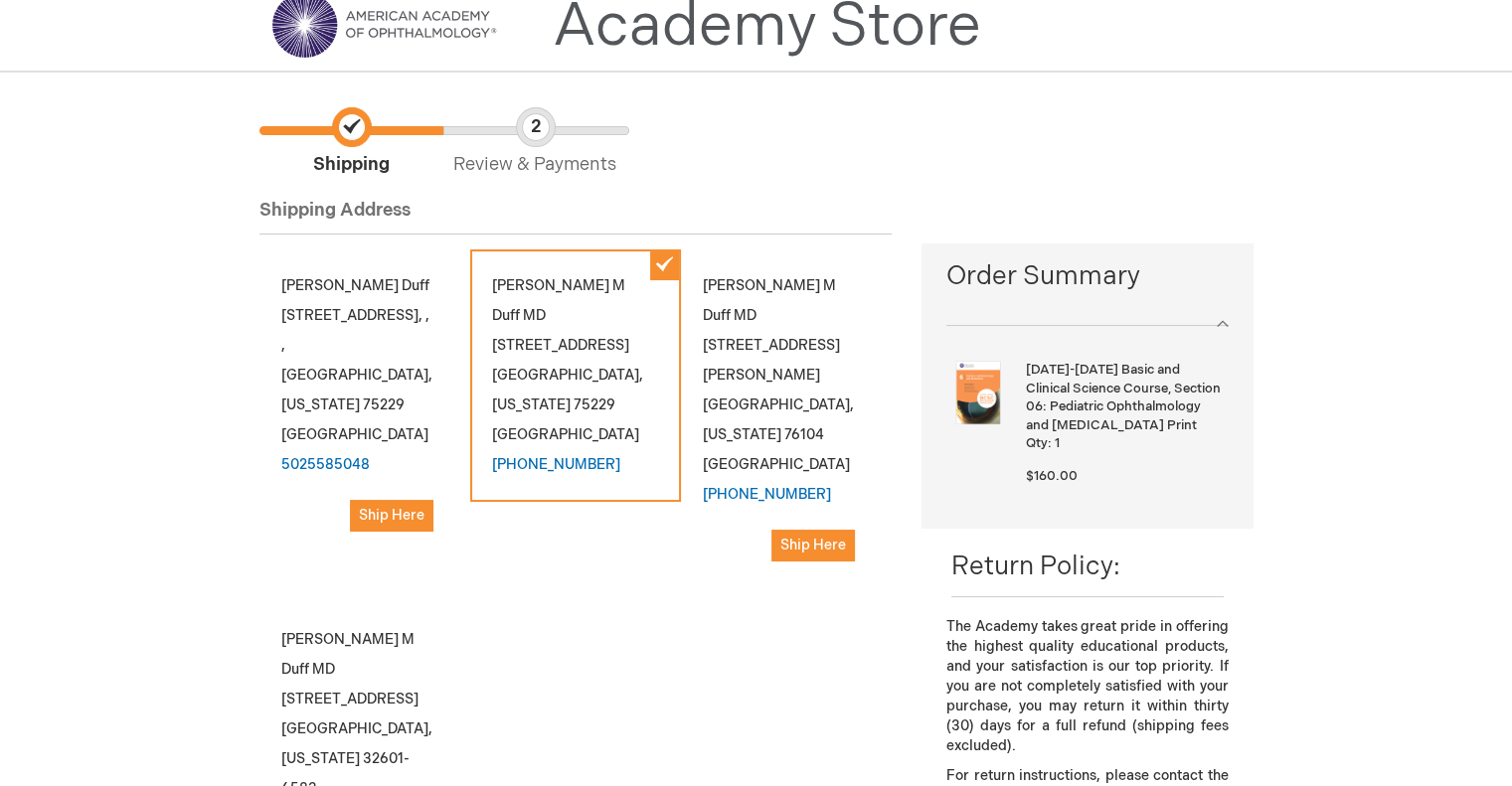 click on "[US_STATE]" 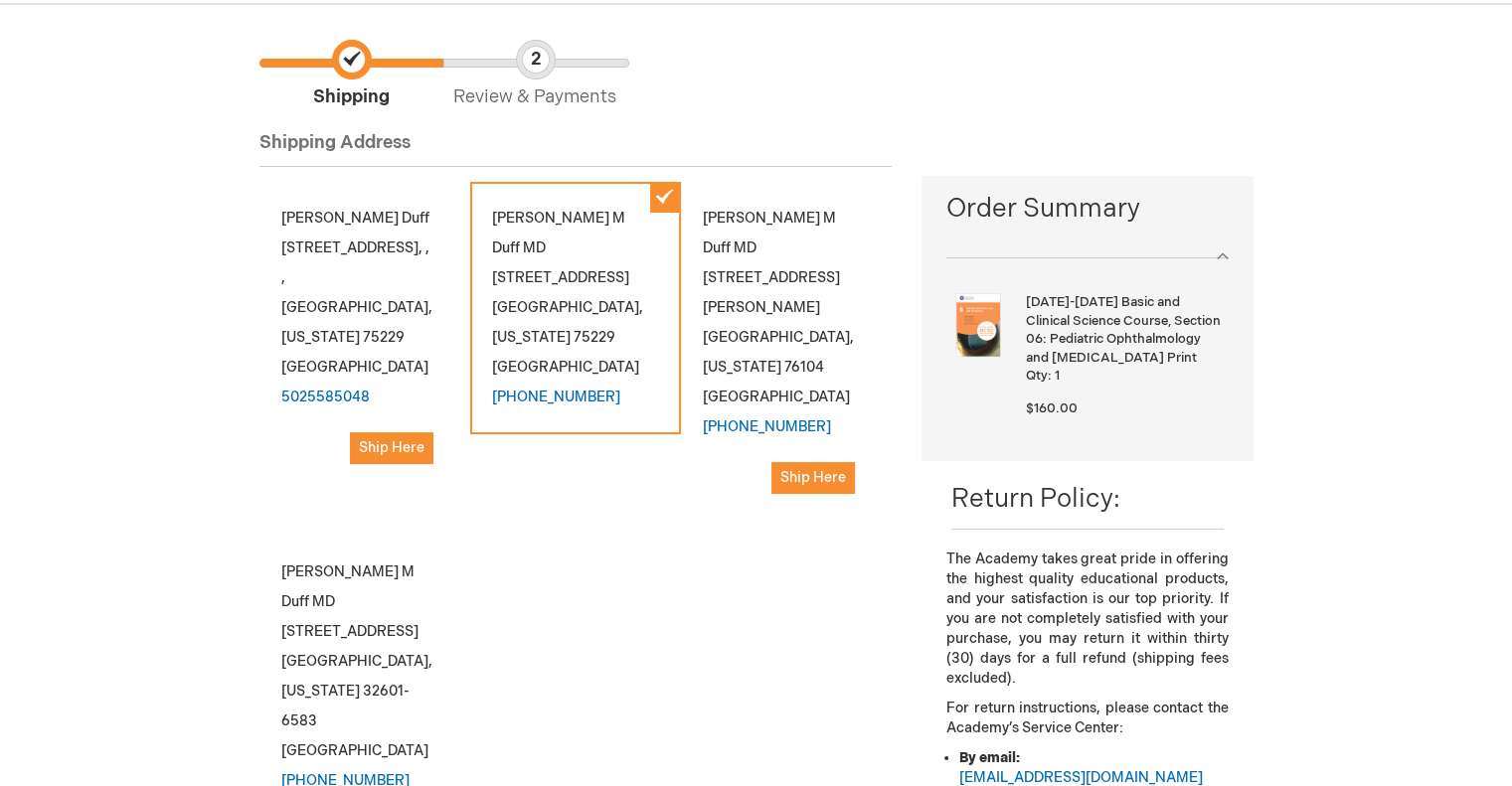 click on "Review & Payments" at bounding box center (535, 75) 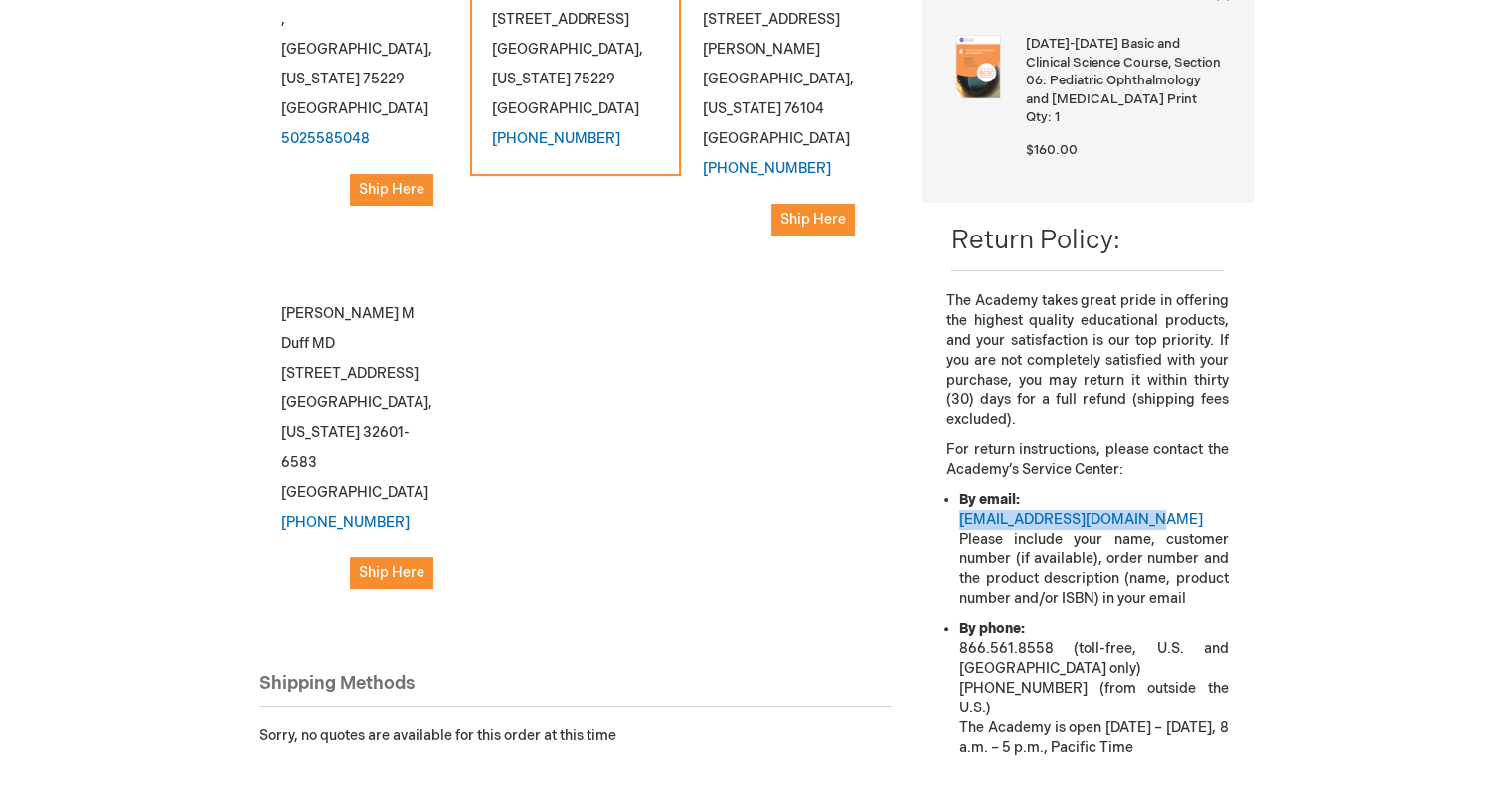 drag, startPoint x: 1153, startPoint y: 516, endPoint x: 957, endPoint y: 512, distance: 196.0408 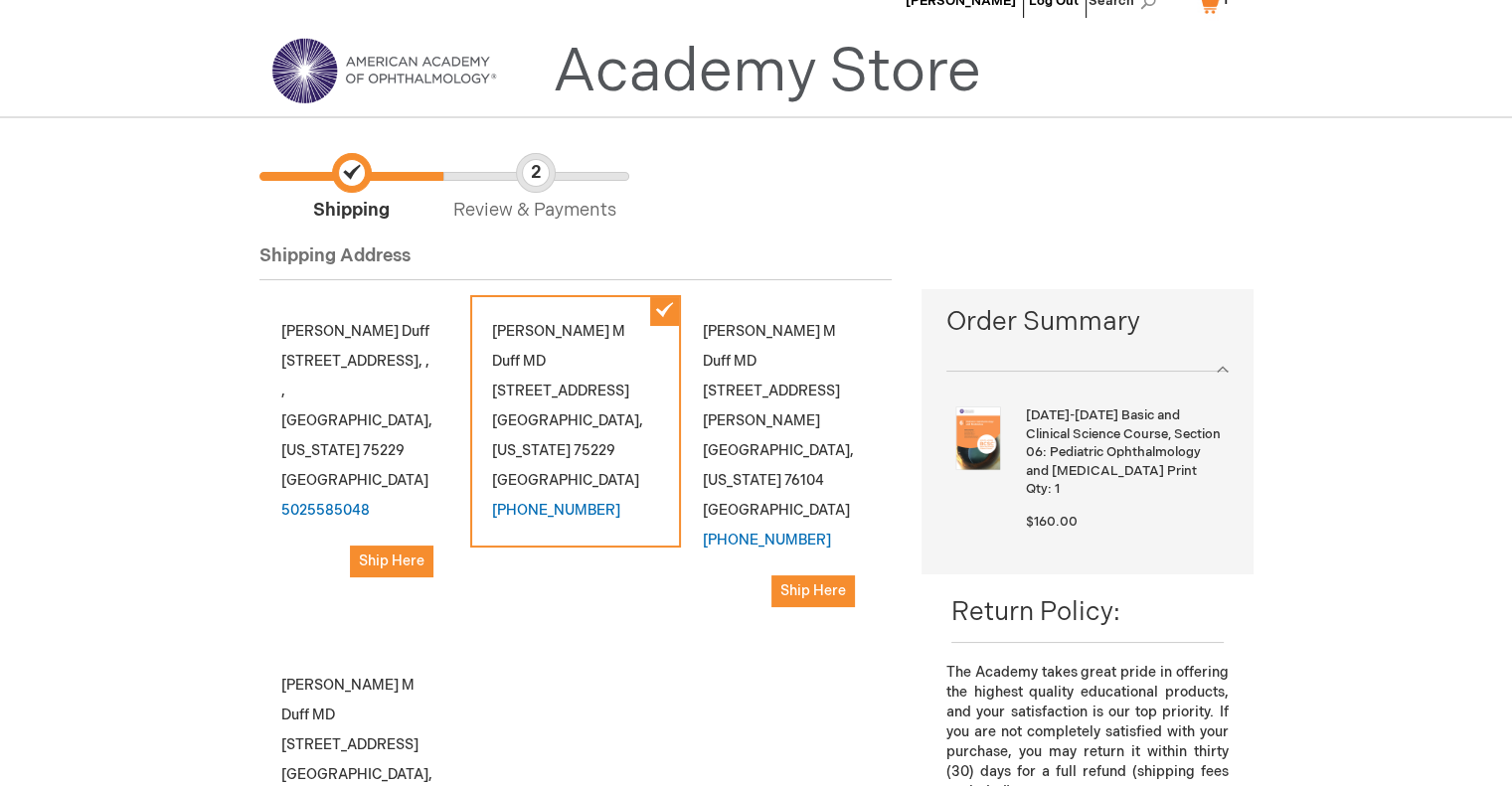 scroll, scrollTop: 51, scrollLeft: 0, axis: vertical 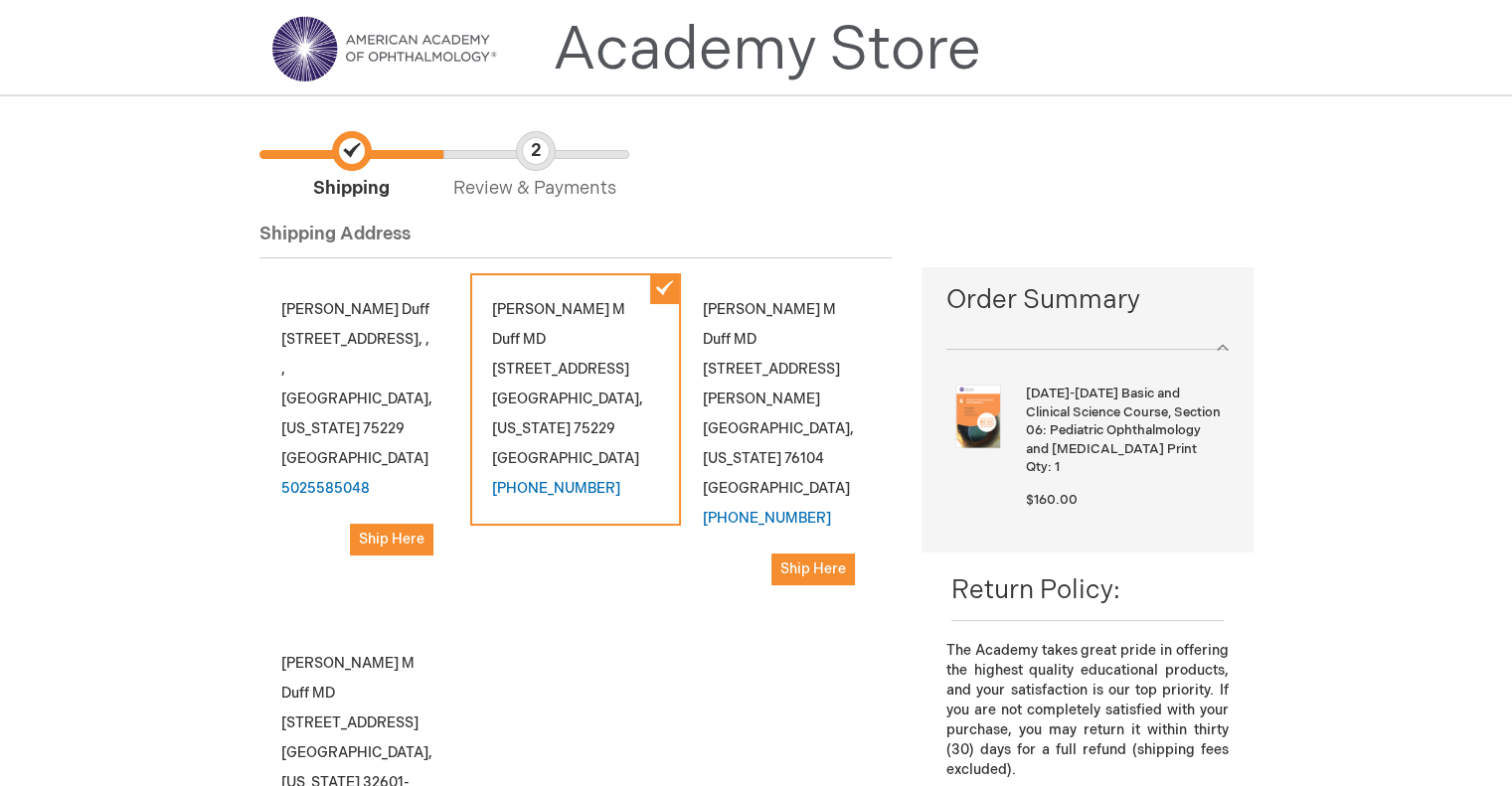 click on "[PERSON_NAME]
Log Out
Search
My Cart
1
1
items
CLOSE RECENTLY ADDED ITEM(S)
Close
Recently added item(s)
[DATE]-[DATE] Basic and Clinical Science Course, Section 06: Pediatric Ophthalmology and [MEDICAL_DATA] Print
Price" at bounding box center [756, 752] 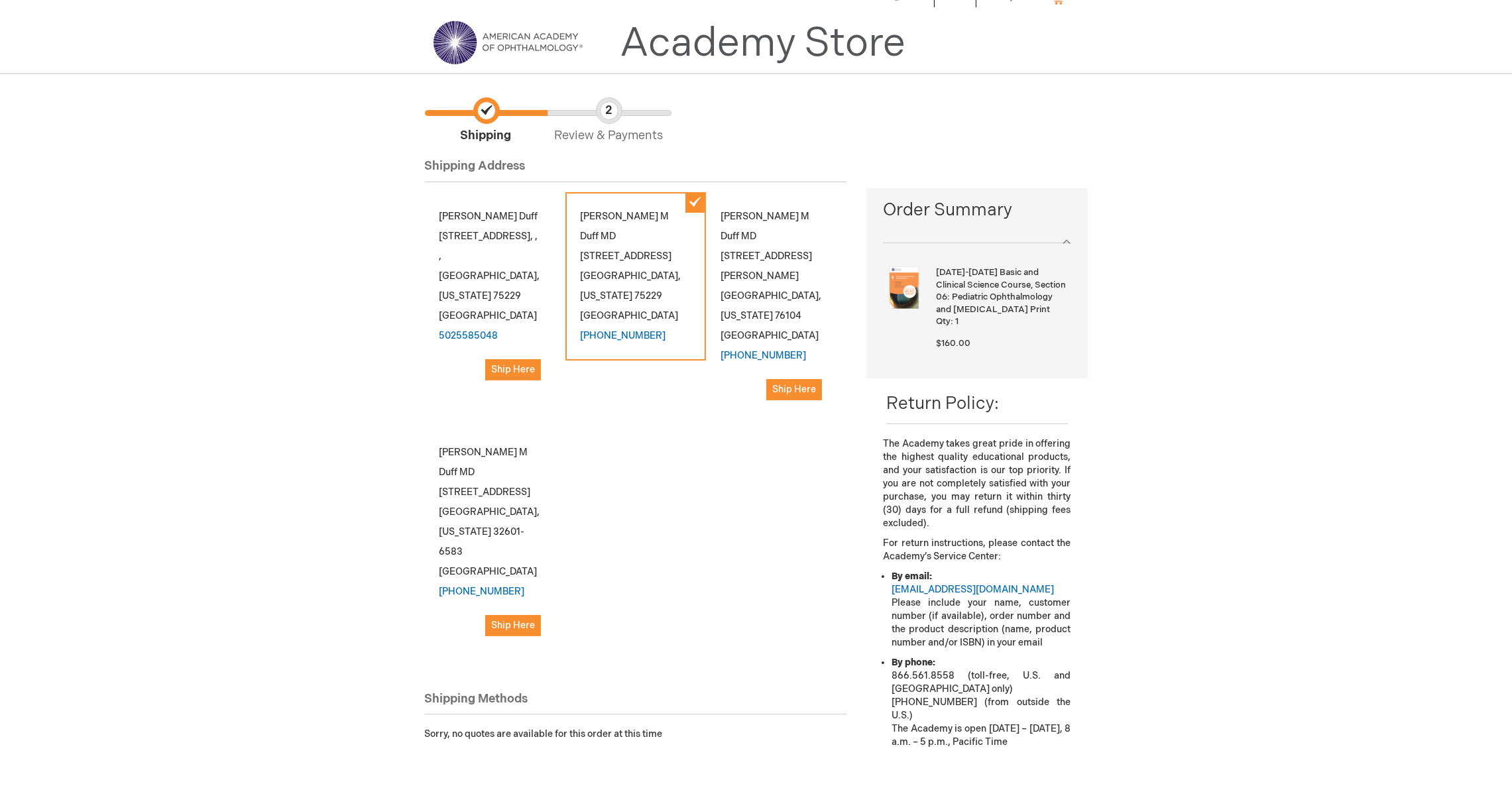 scroll, scrollTop: 25, scrollLeft: 0, axis: vertical 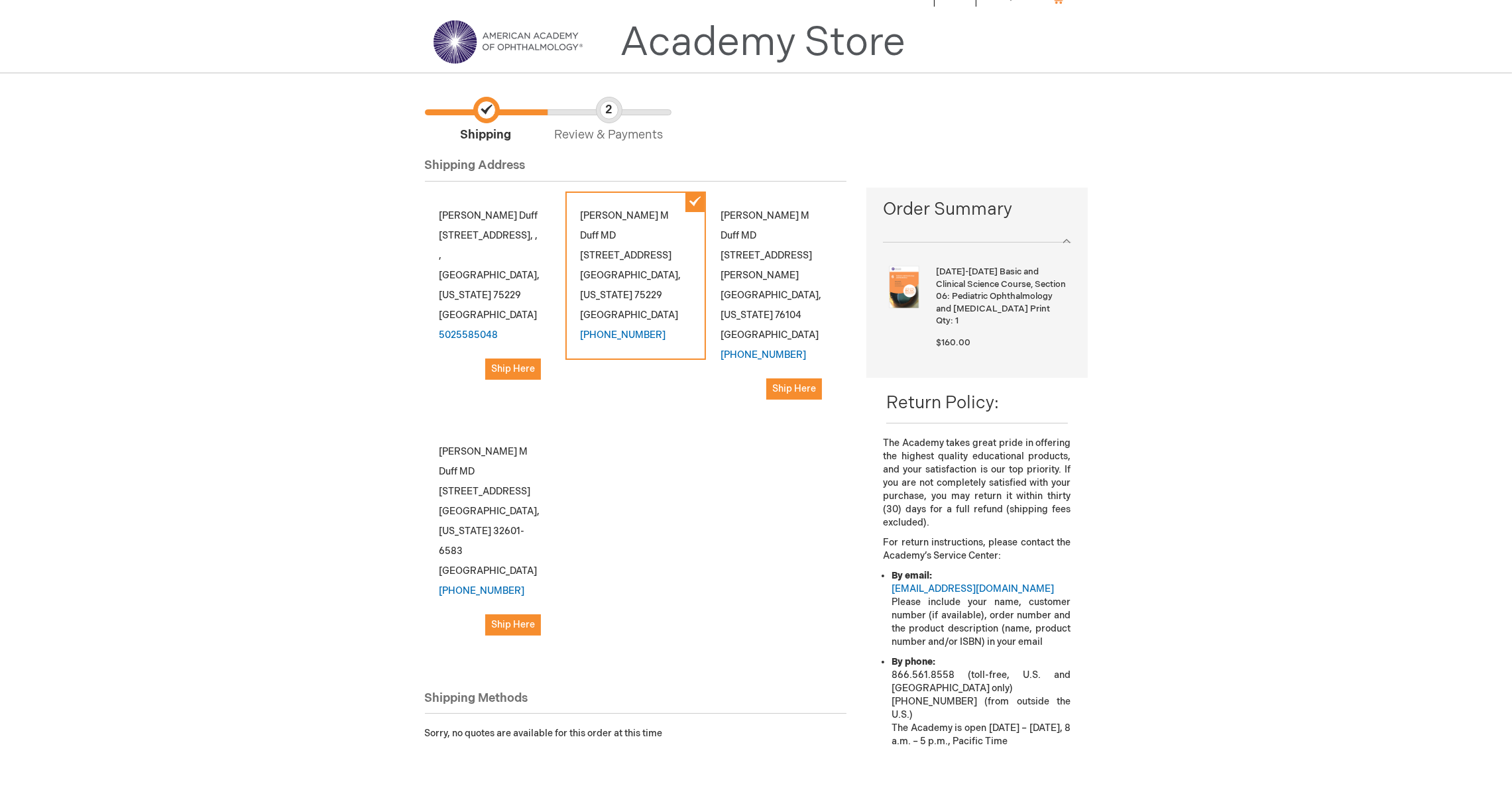click on "[PERSON_NAME]
Log Out
Search
My Cart
1
1
items
CLOSE RECENTLY ADDED ITEM(S)
Close
Recently added item(s)
[DATE]-[DATE] Basic and Clinical Science Course, Section 06: Pediatric Ophthalmology and [MEDICAL_DATA] Print
Price" at bounding box center (756, 511) 